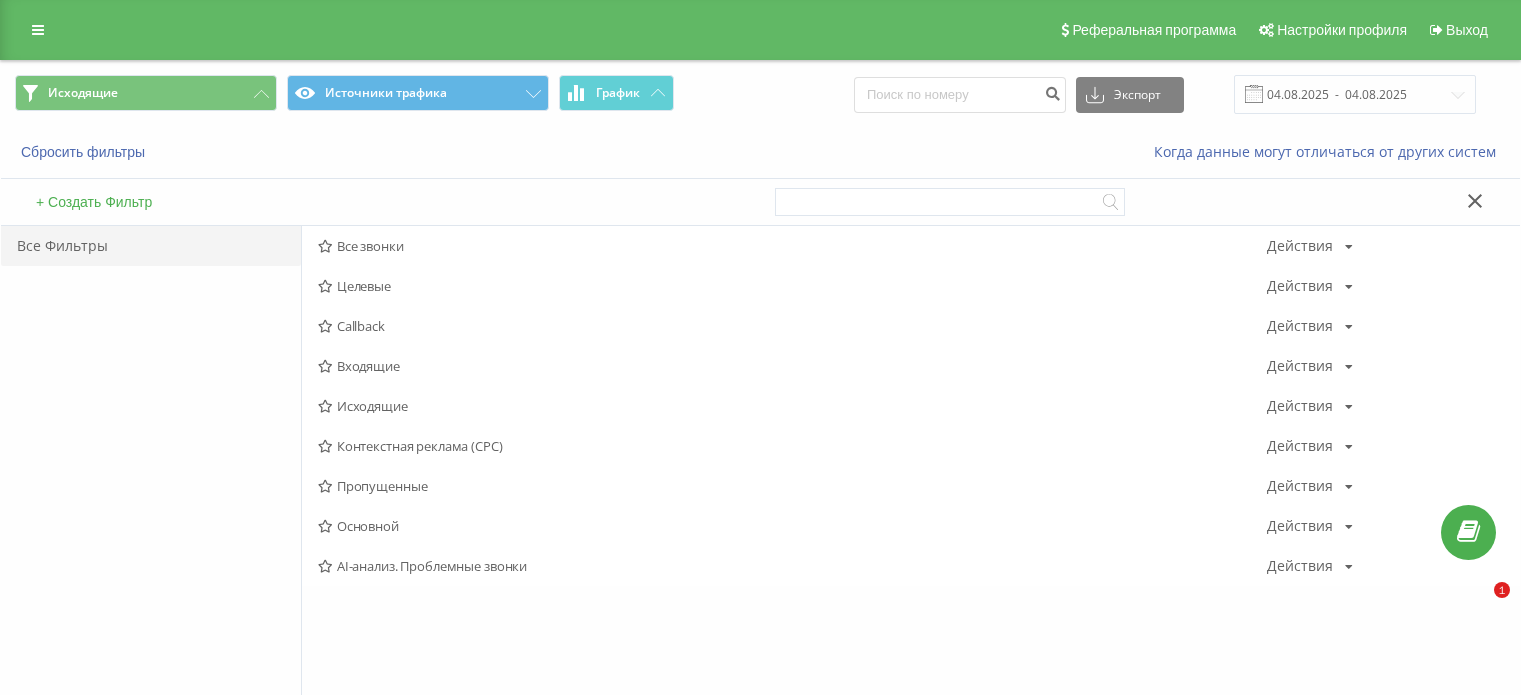 scroll, scrollTop: 0, scrollLeft: 0, axis: both 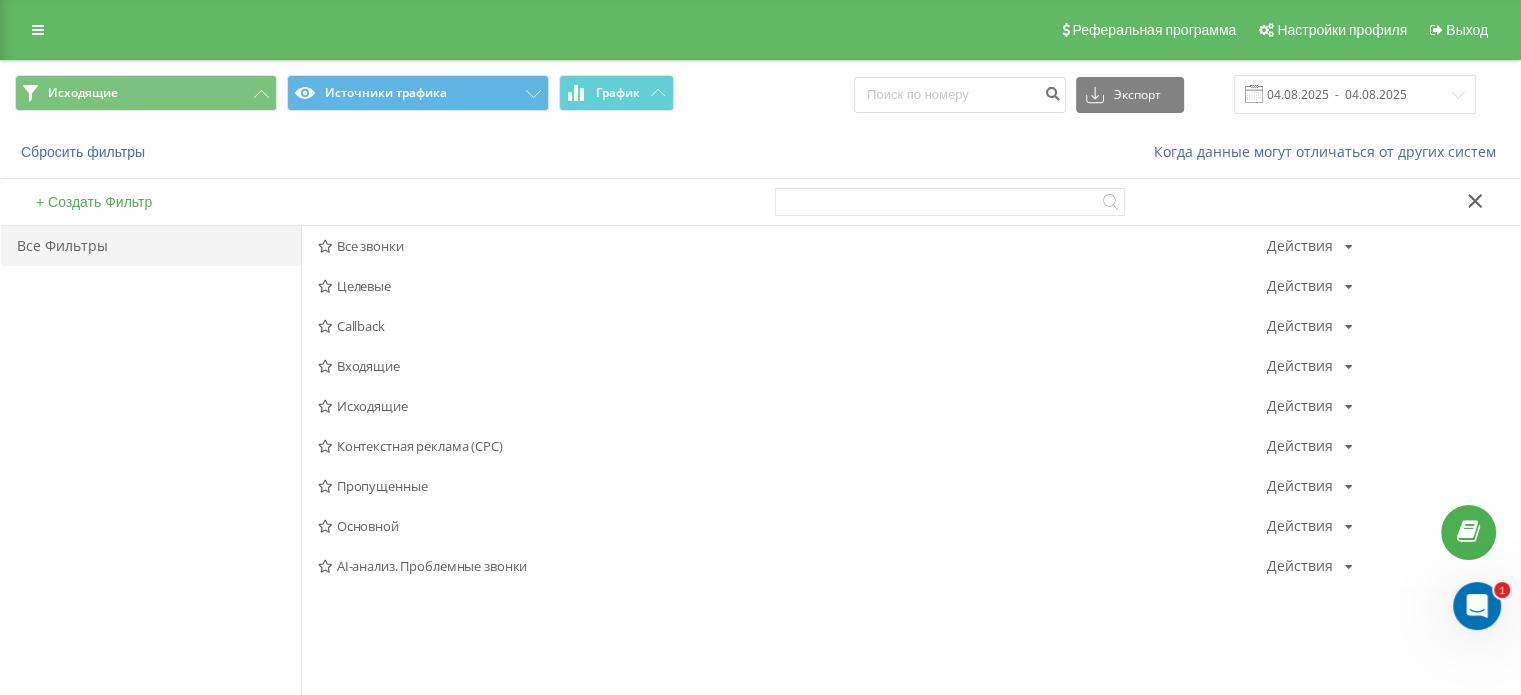 click on "Исходящие" at bounding box center (792, 406) 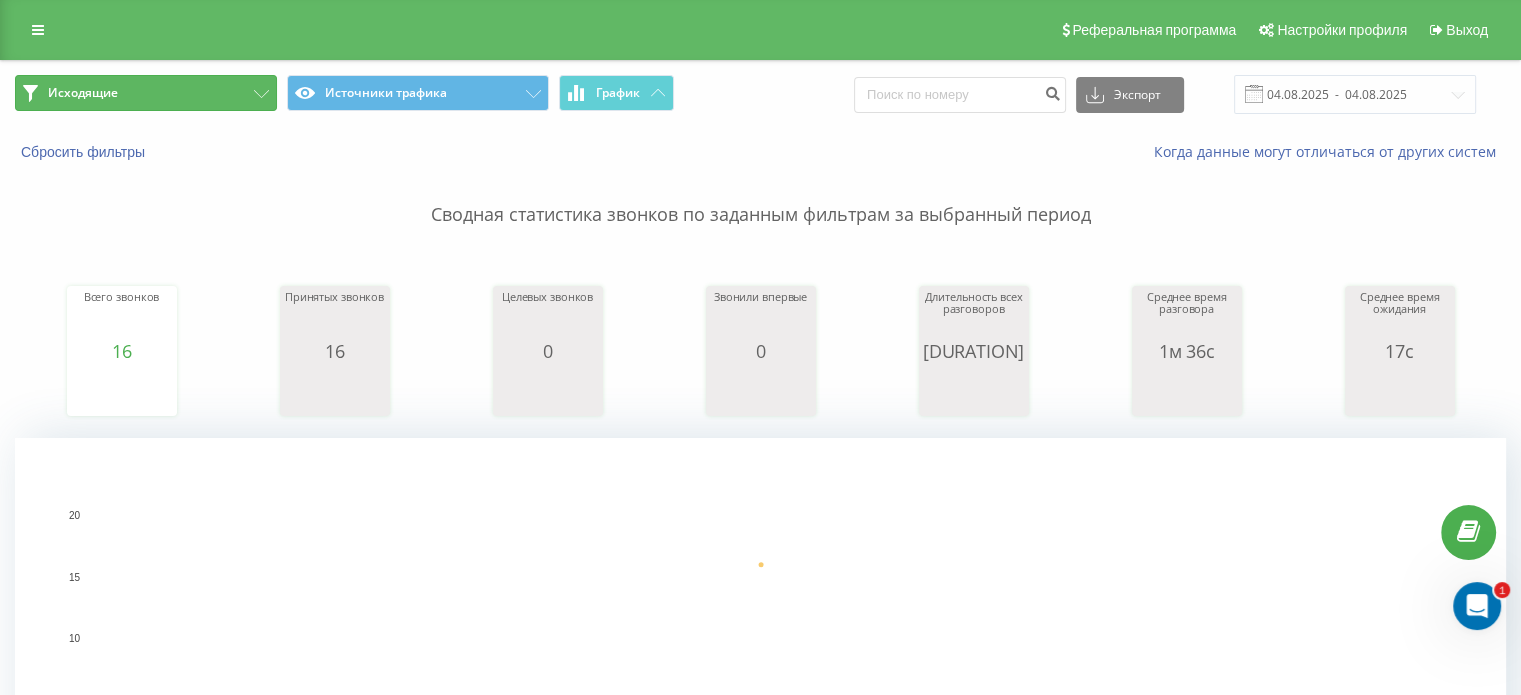click on "Исходящие" at bounding box center [146, 93] 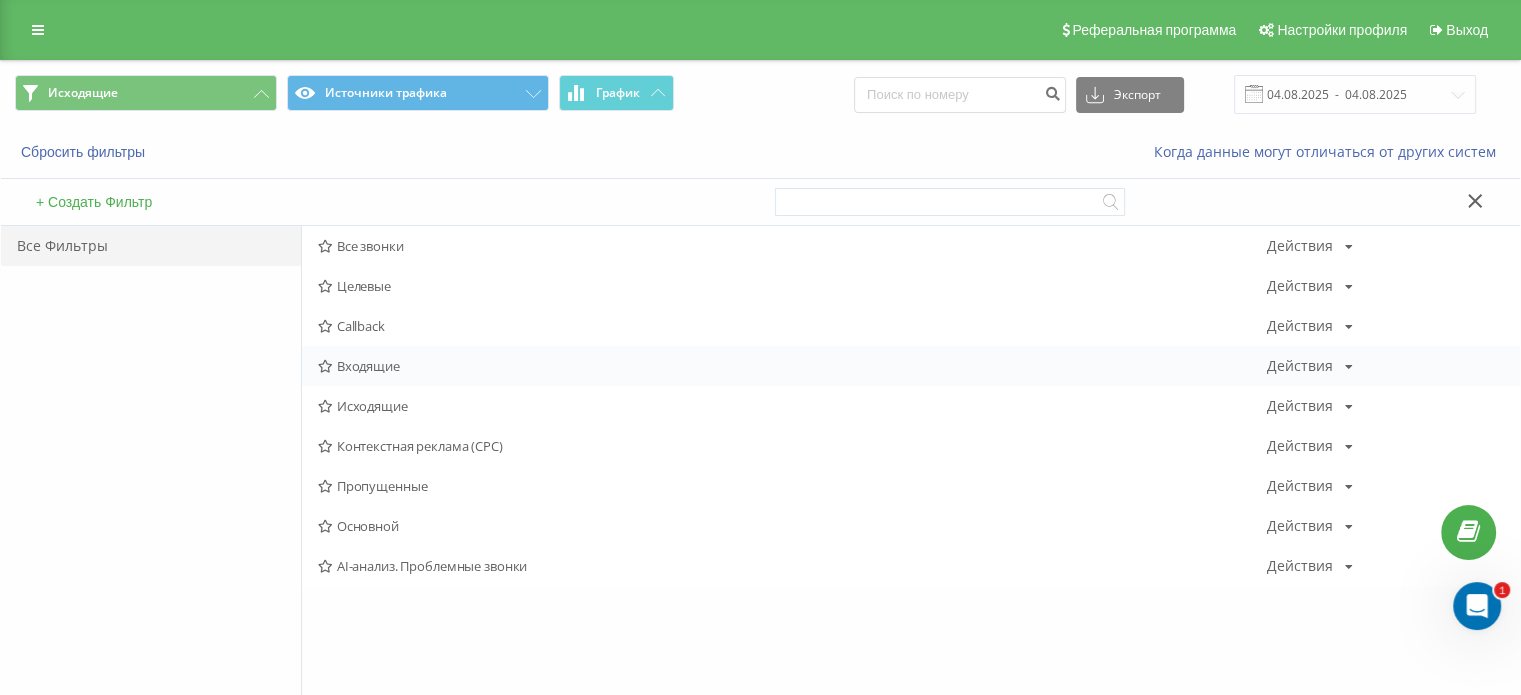 click on "Входящие" at bounding box center [792, 366] 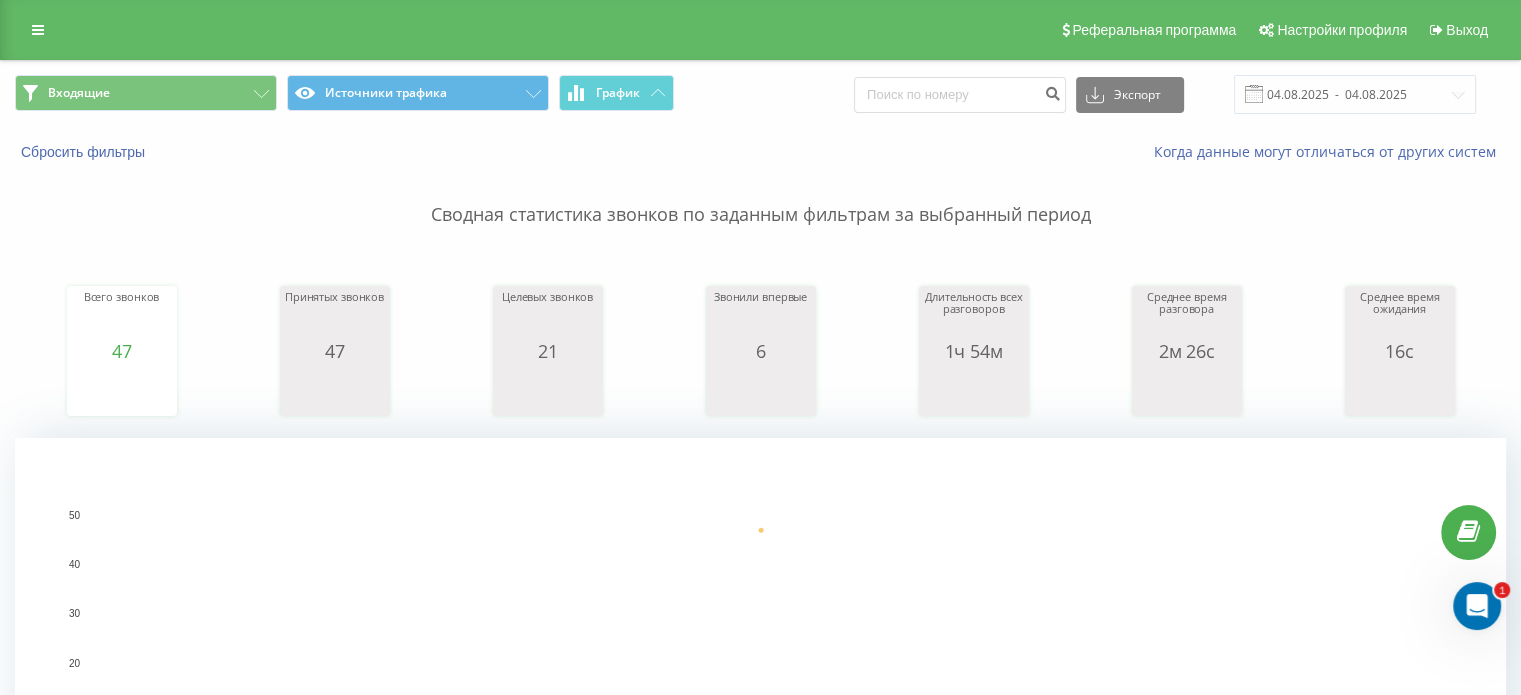 click on "Входящие Источники трафика График" at bounding box center [380, 94] 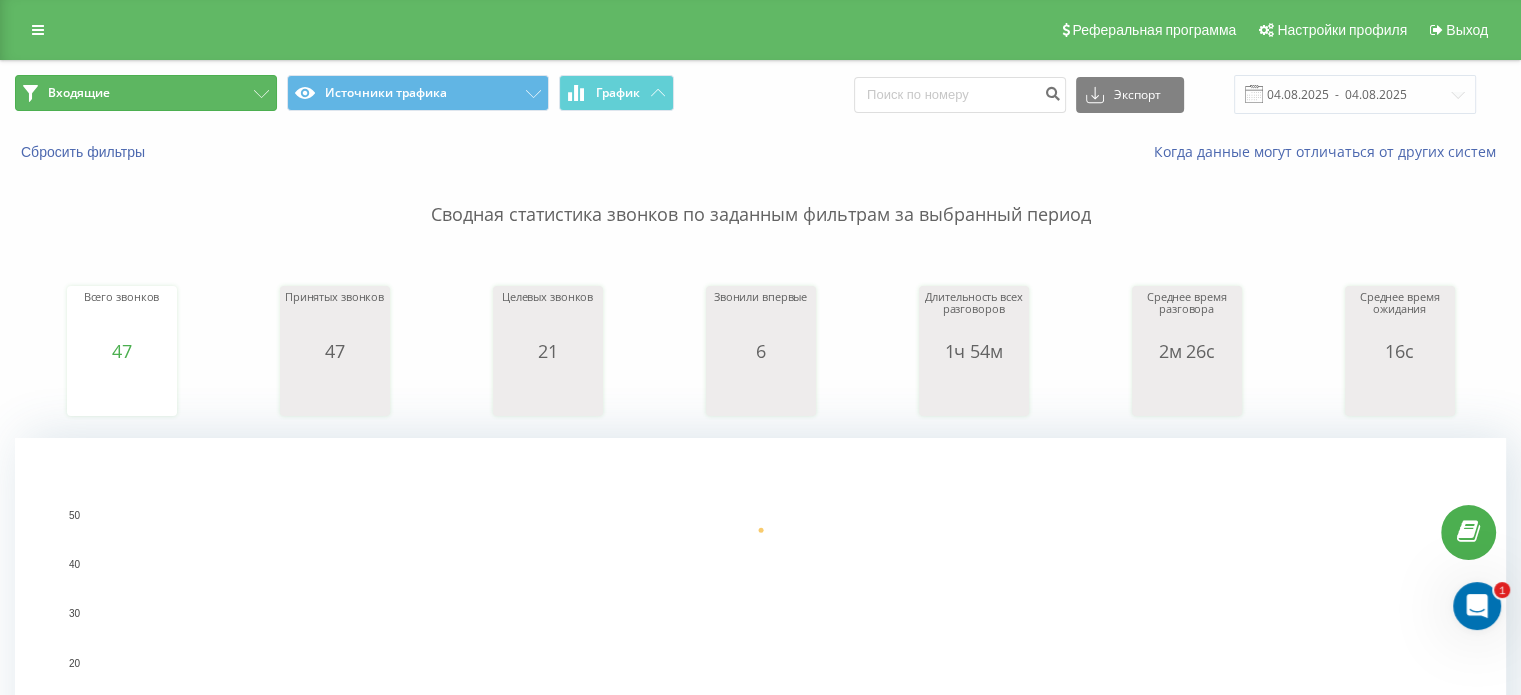 drag, startPoint x: 225, startPoint y: 107, endPoint x: 224, endPoint y: 119, distance: 12.0415945 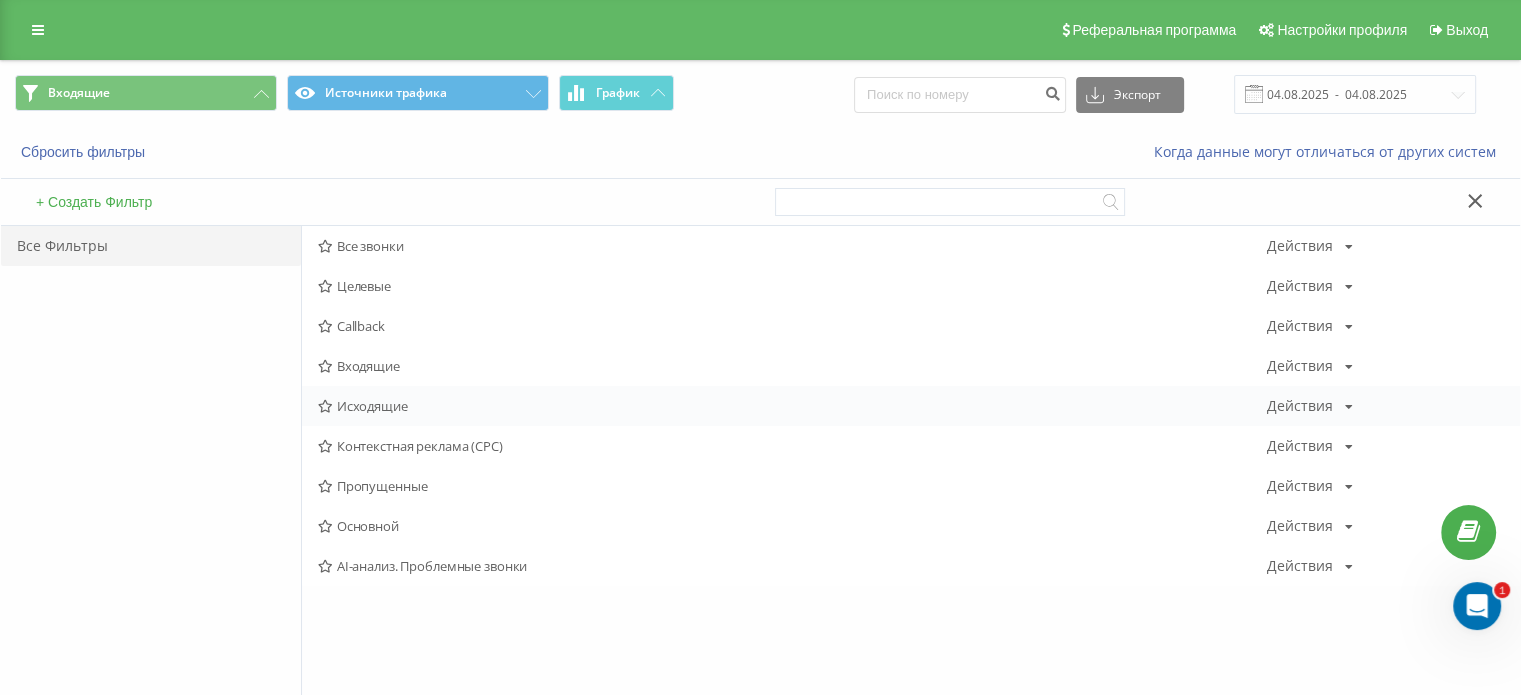 click on "Исходящие Действия Редактировать Копировать Удалить По умолчанию Поделиться" at bounding box center [911, 406] 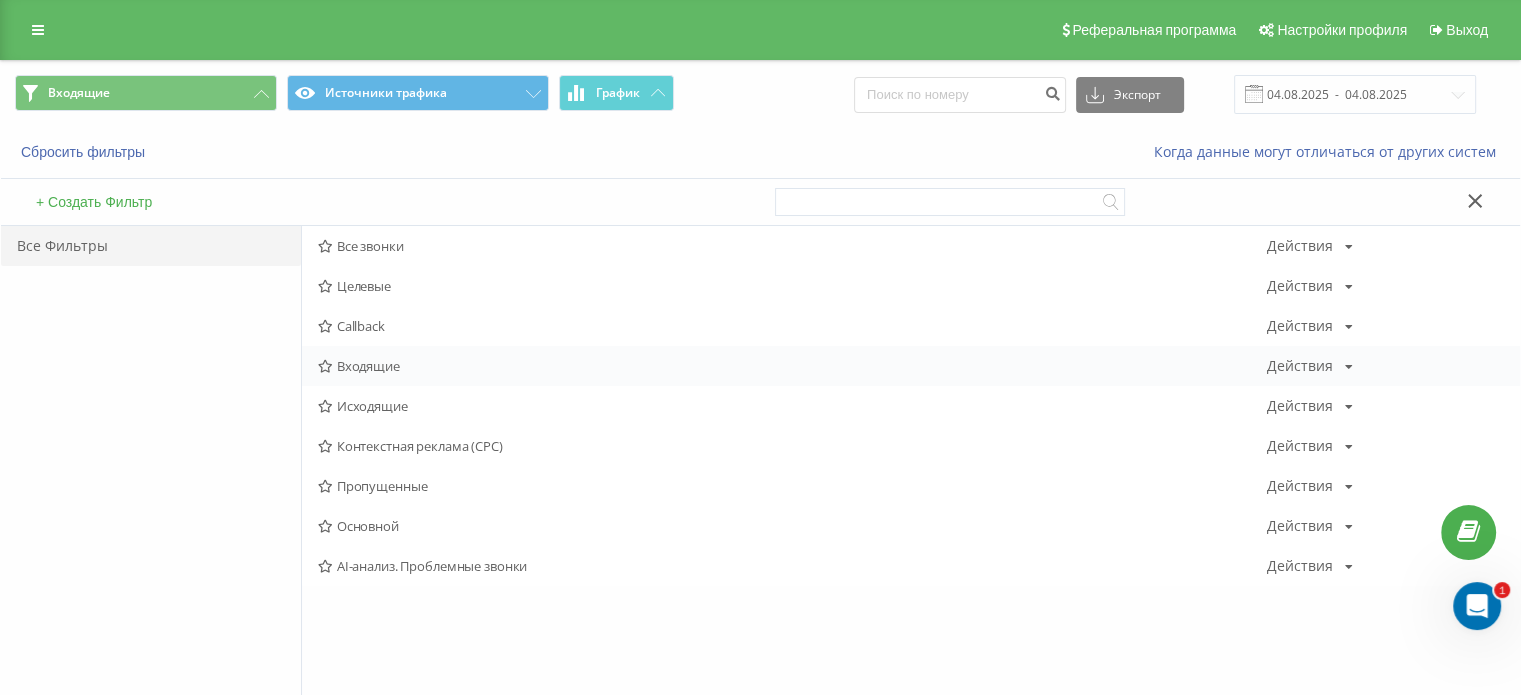 click on "Входящие" at bounding box center (792, 366) 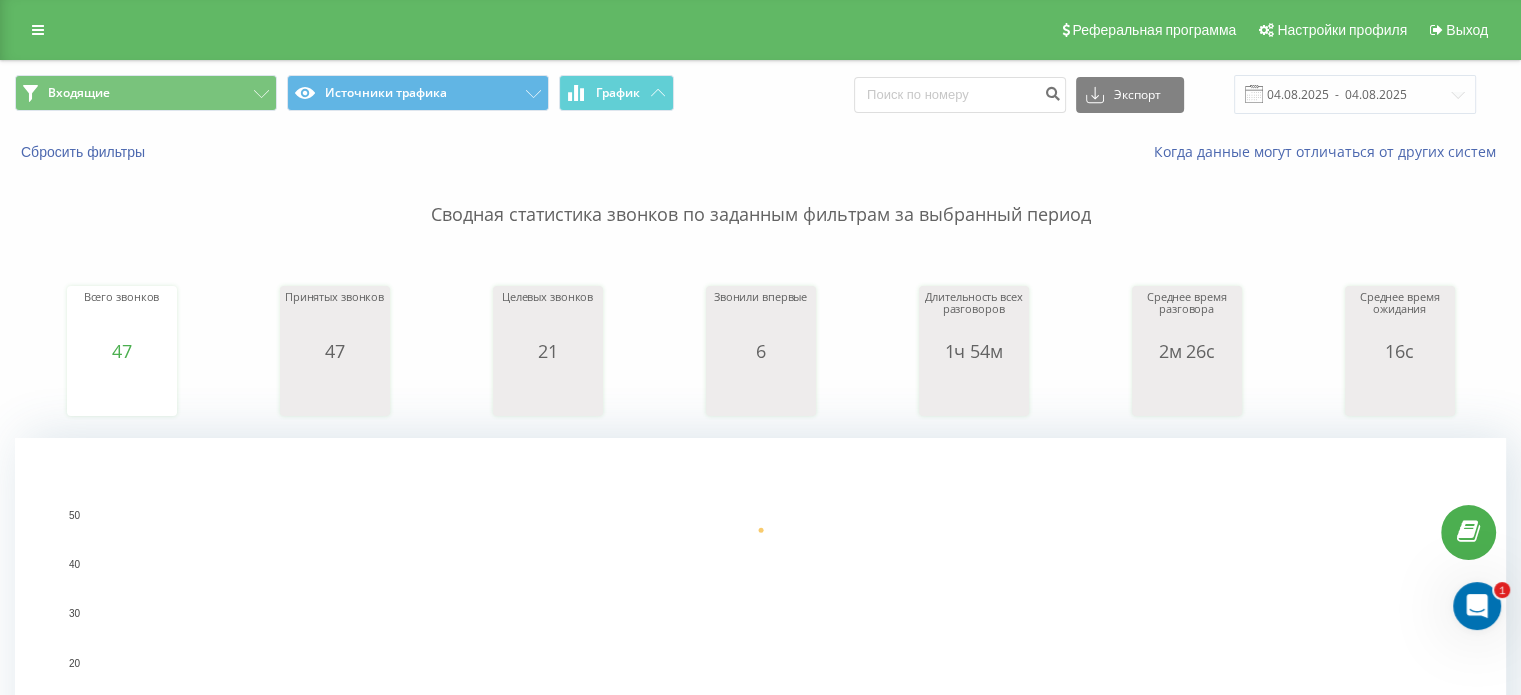 click on "Входящие Источники трафика График Экспорт .csv .xls .xlsx 04.08.2025  -  04.08.2025" at bounding box center [760, 94] 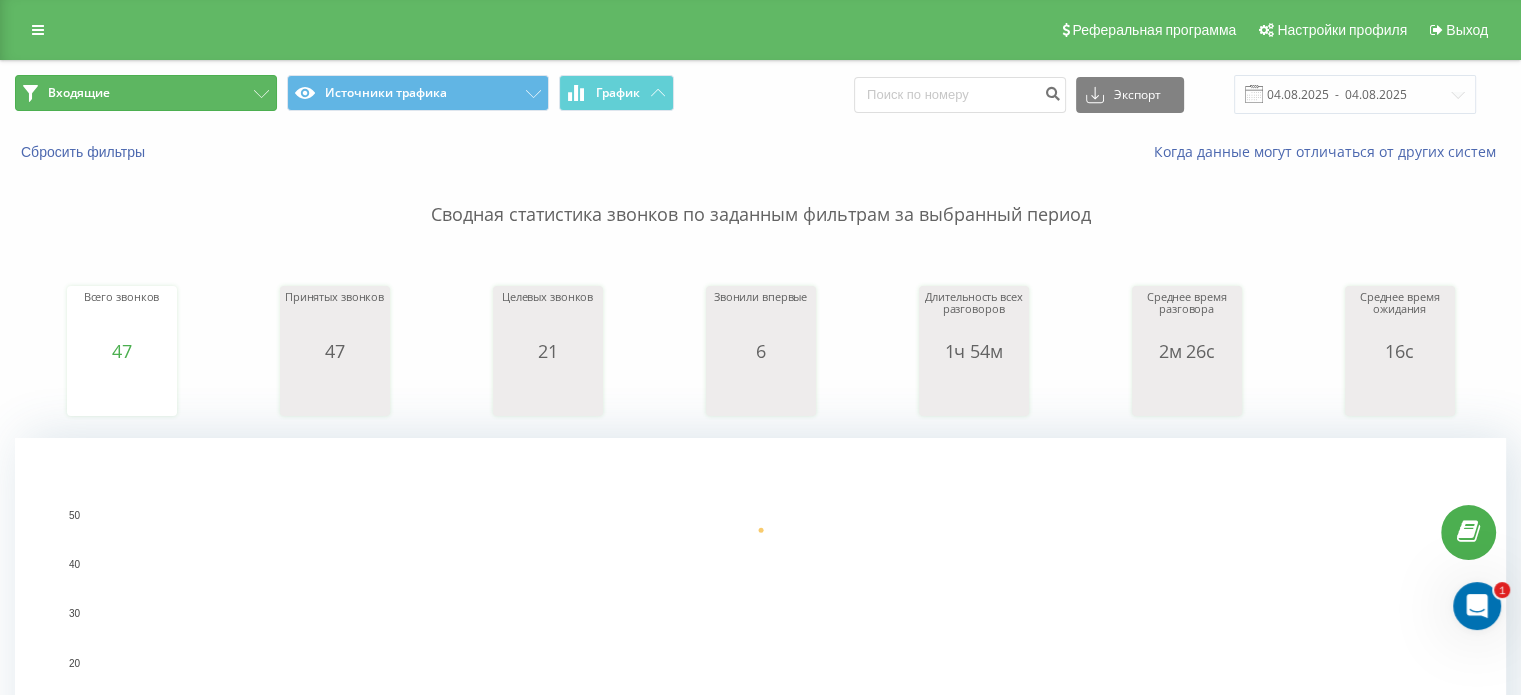 click on "Входящие" at bounding box center (146, 93) 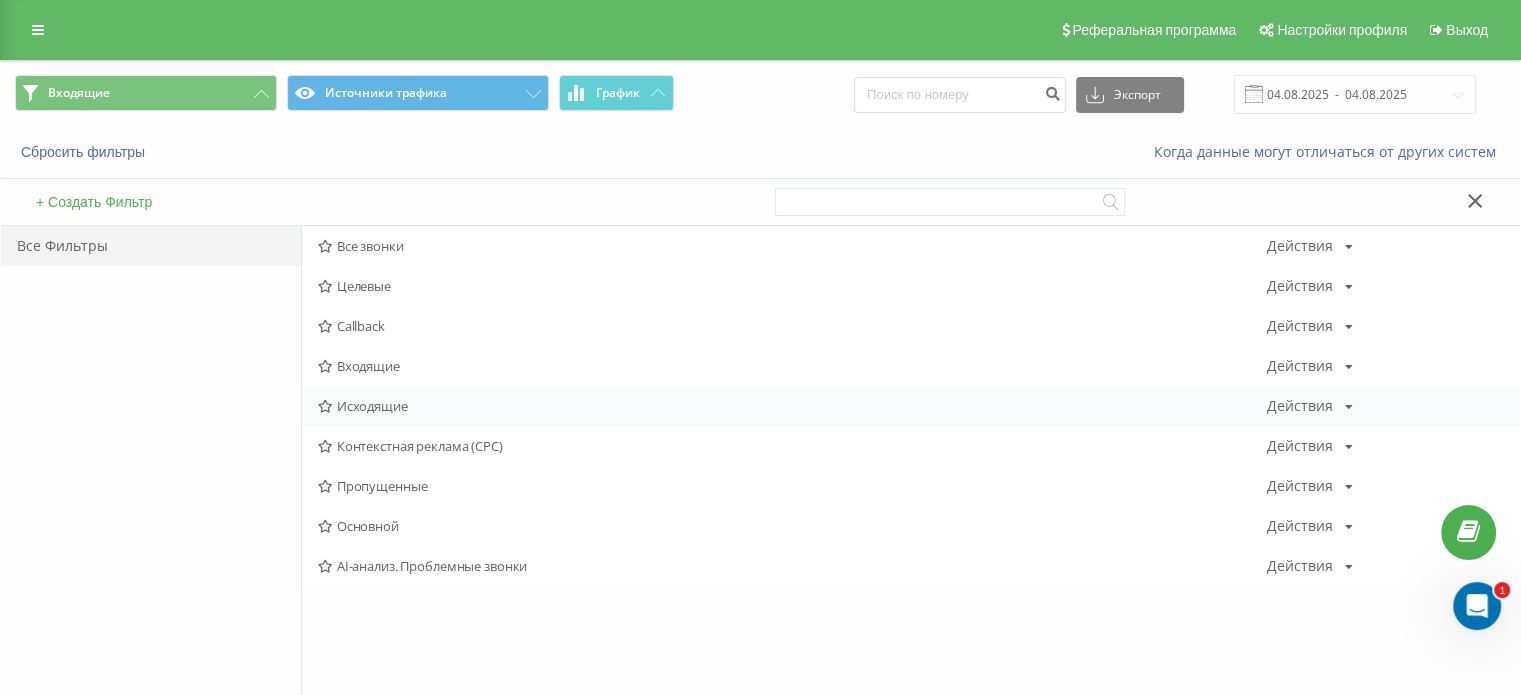 click on "Исходящие" at bounding box center [792, 406] 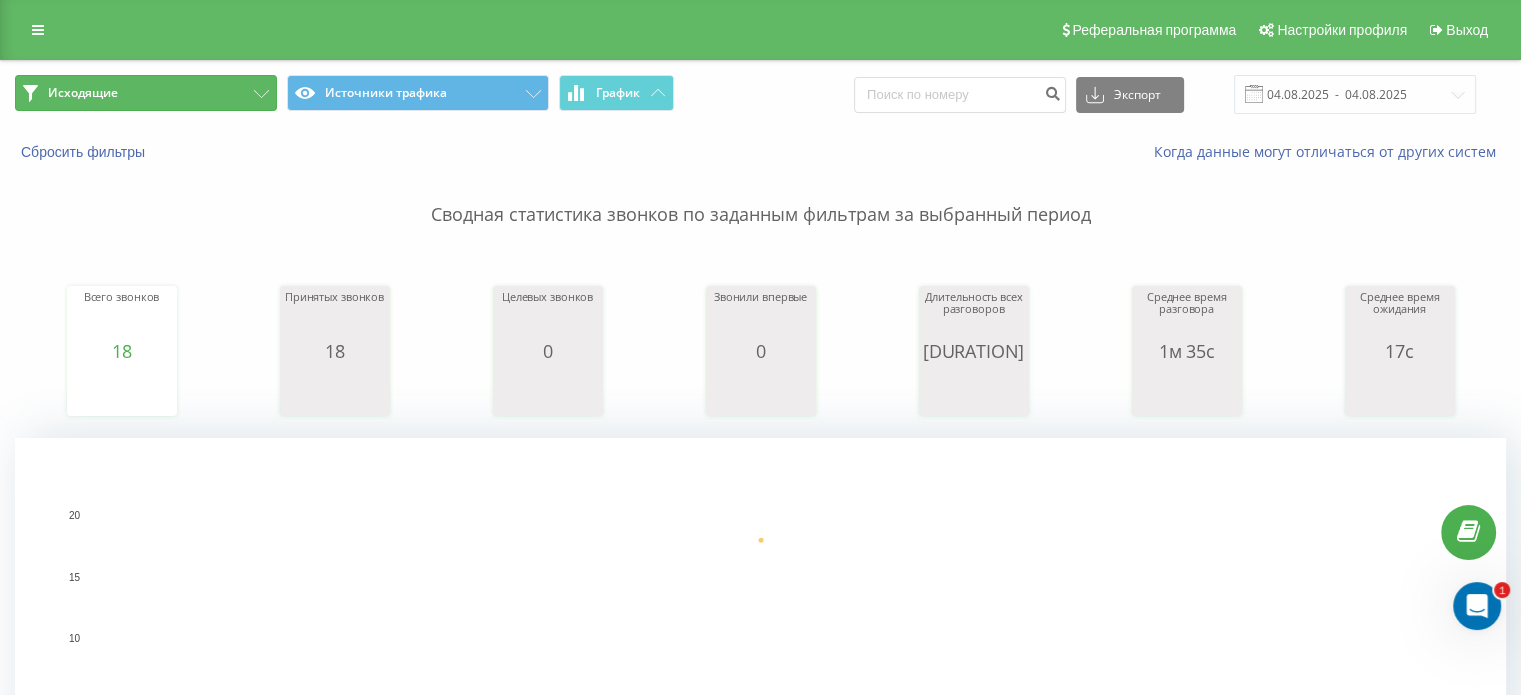 drag, startPoint x: 230, startPoint y: 83, endPoint x: 264, endPoint y: 163, distance: 86.925255 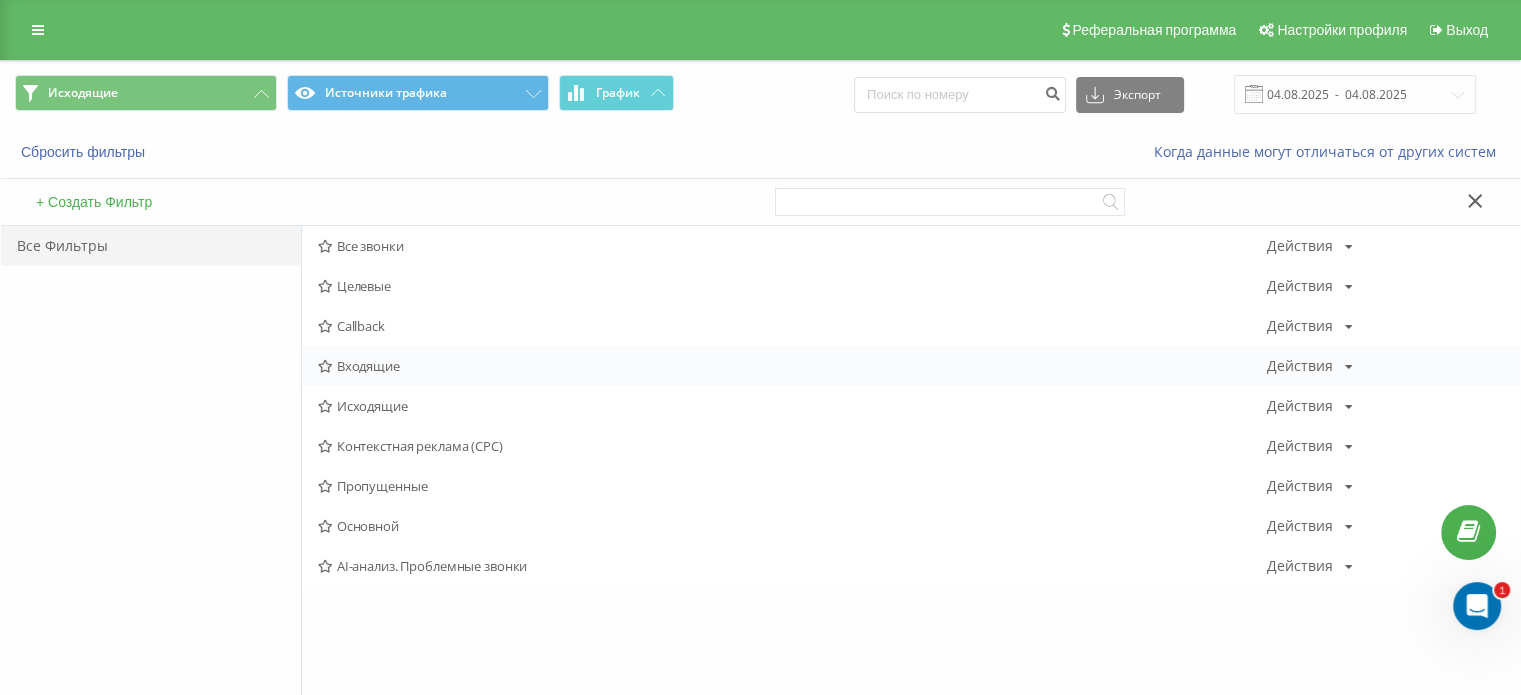 click on "Входящие" at bounding box center [792, 366] 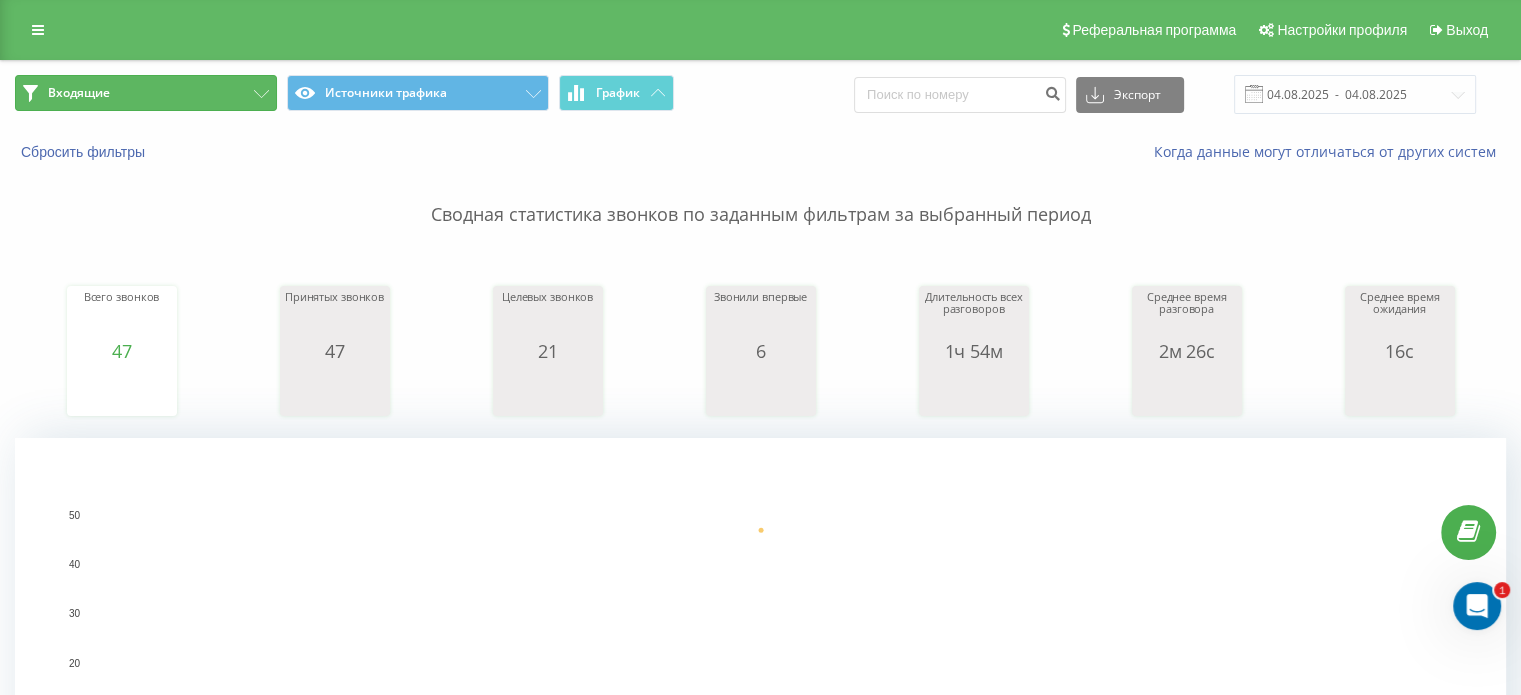 click on "Входящие" at bounding box center [146, 93] 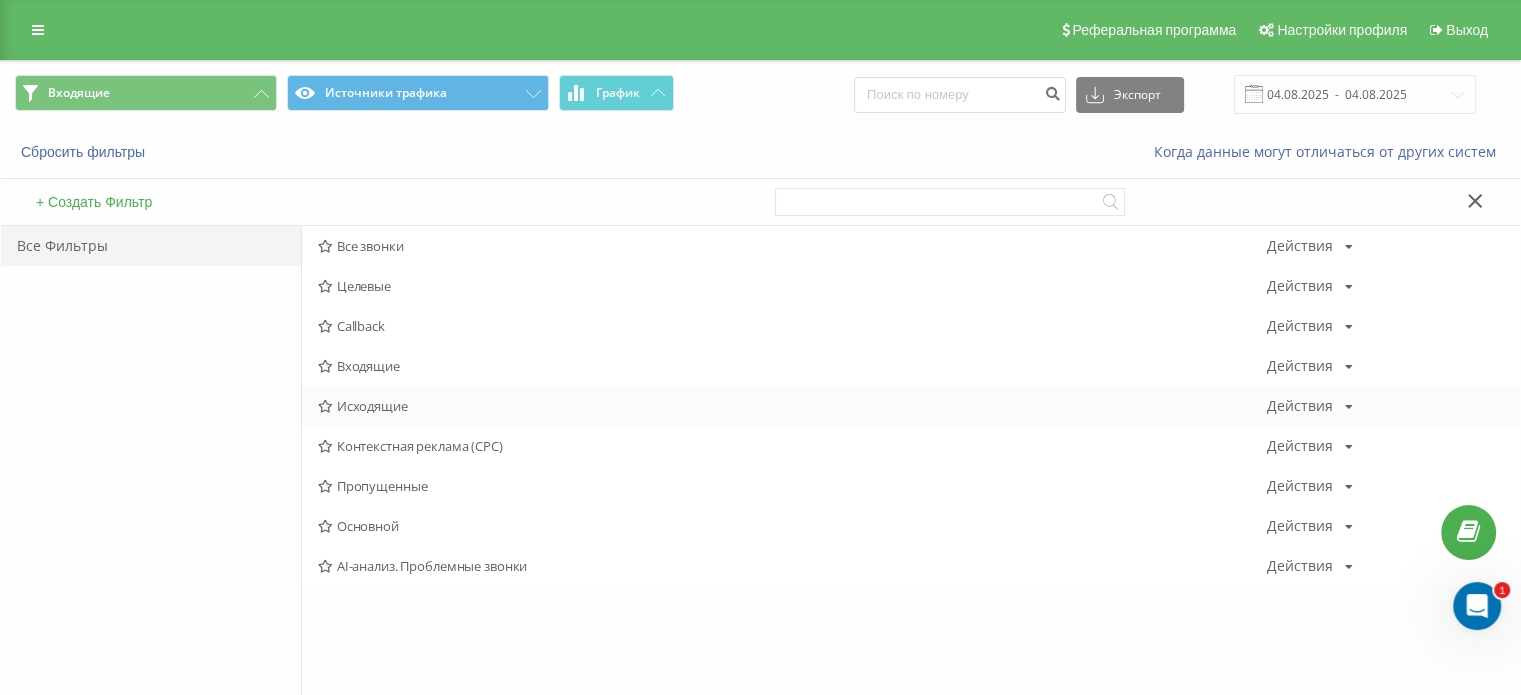 click on "Исходящие Действия Редактировать Копировать Удалить По умолчанию Поделиться" at bounding box center (911, 406) 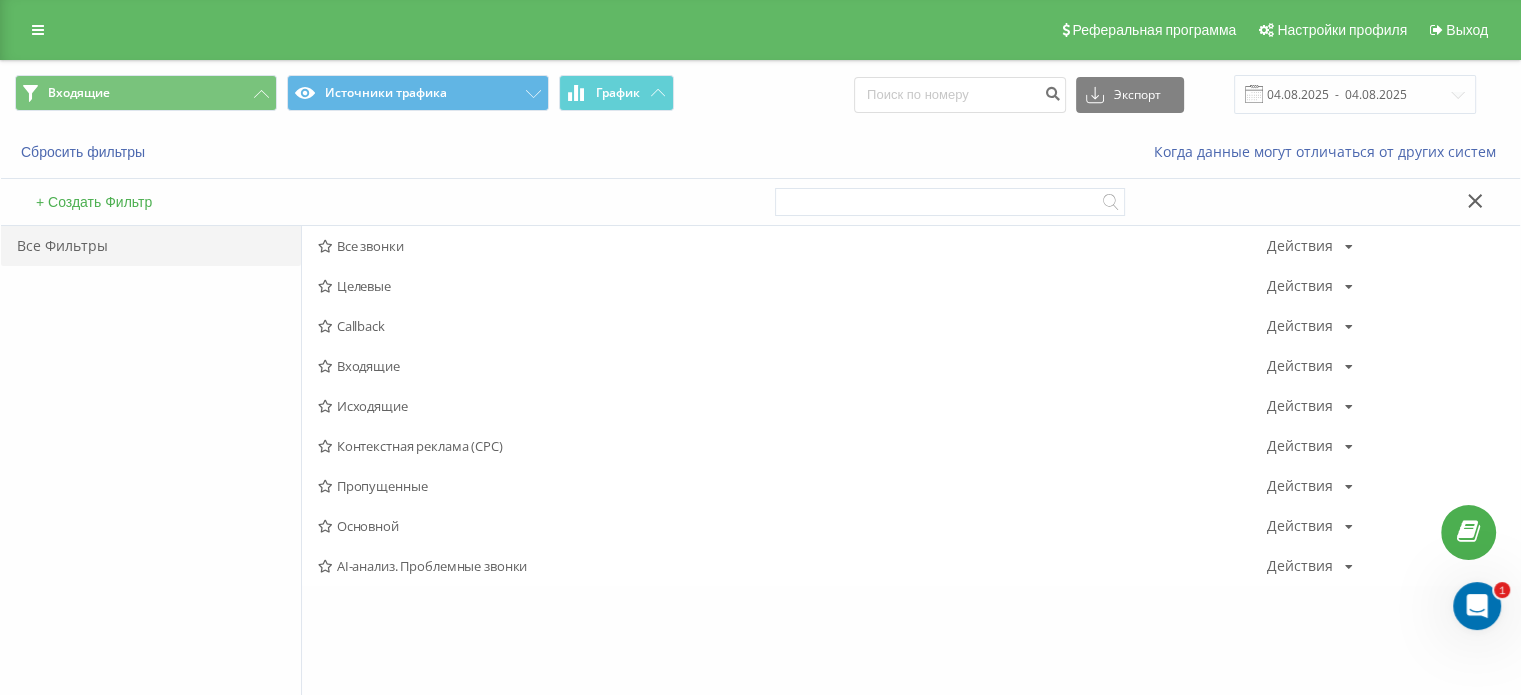 drag, startPoint x: 384, startPoint y: 399, endPoint x: 796, endPoint y: 358, distance: 414.03503 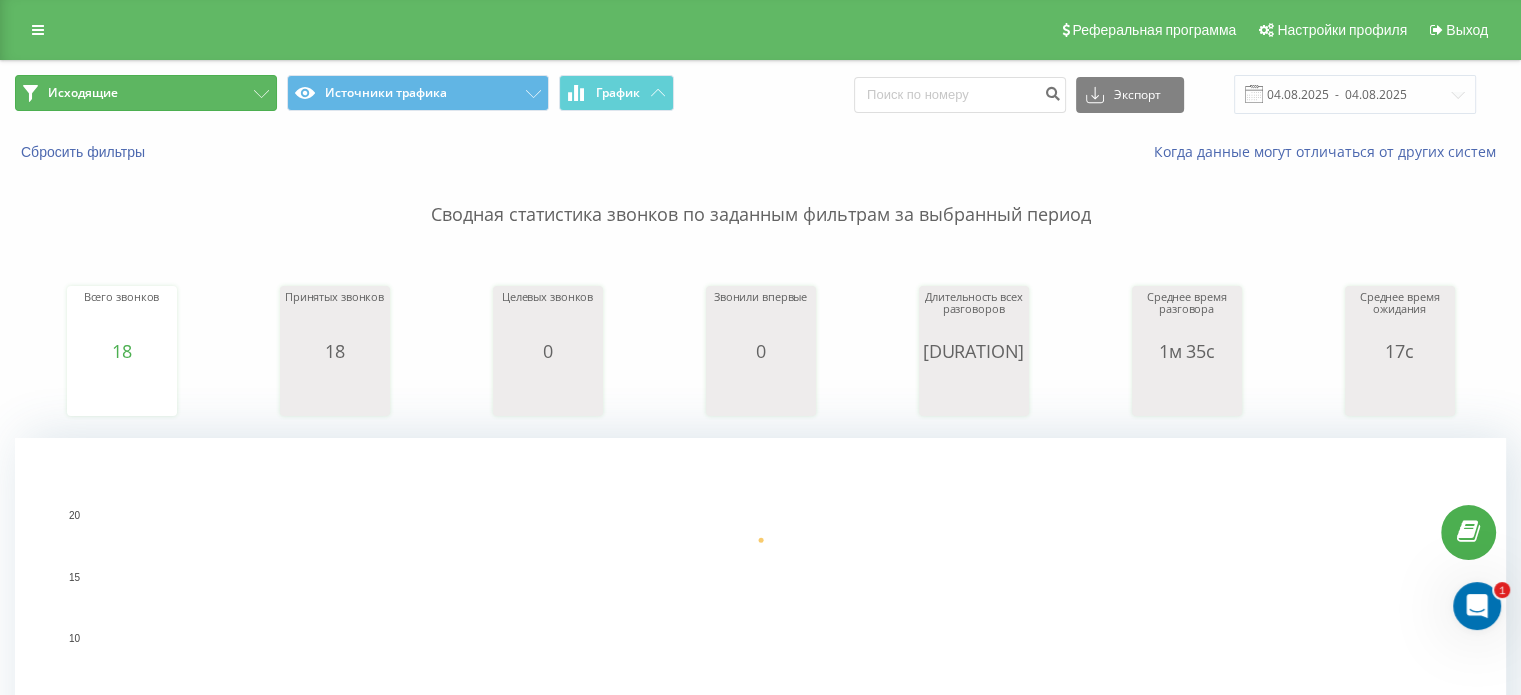click on "Исходящие" at bounding box center (83, 93) 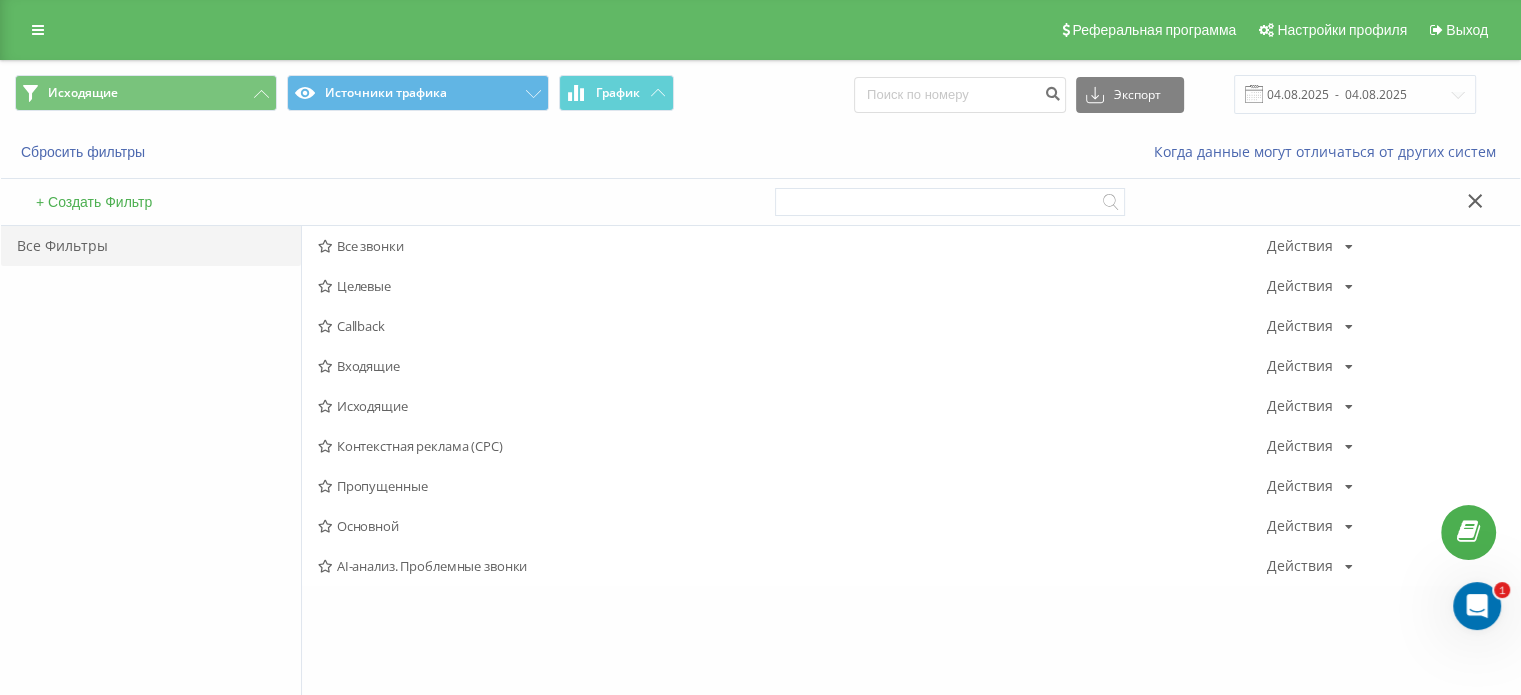 click on "Входящие" at bounding box center [792, 366] 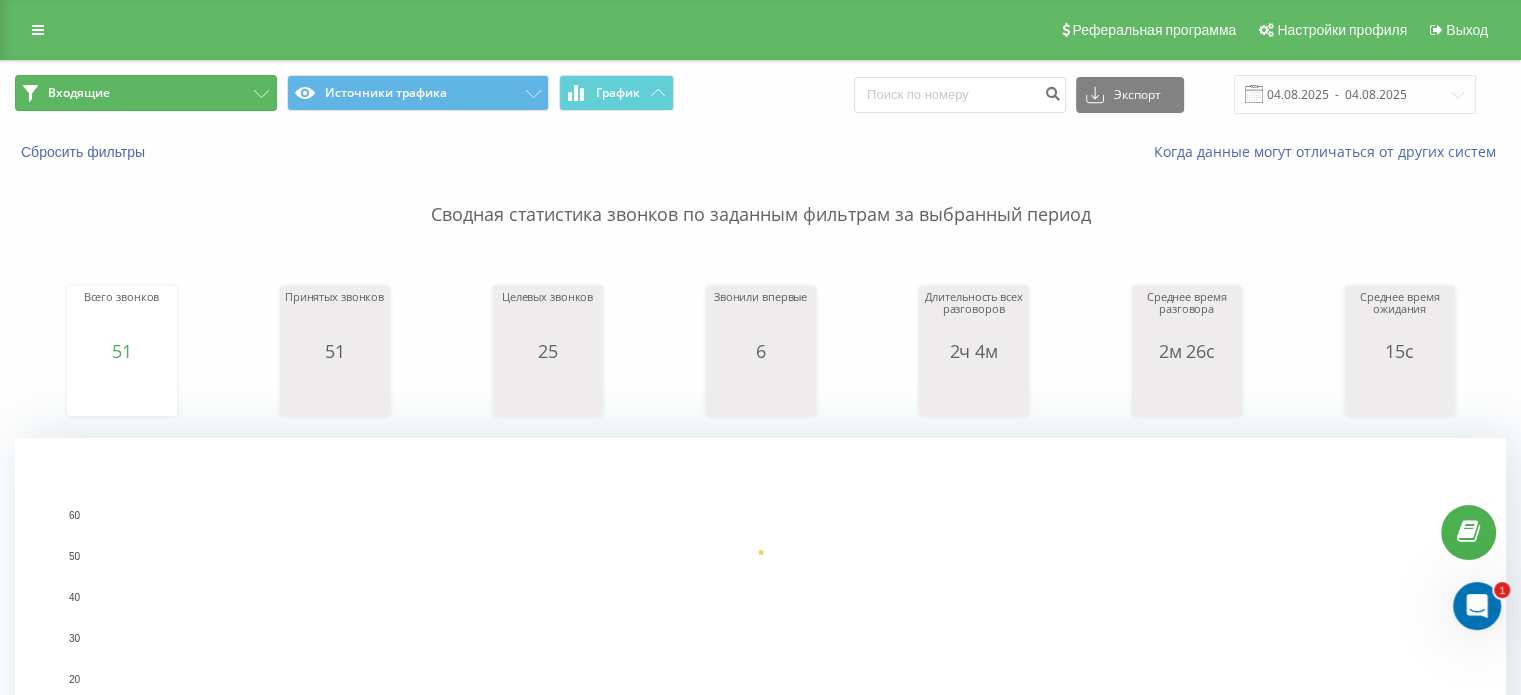 click on "Входящие" at bounding box center [146, 93] 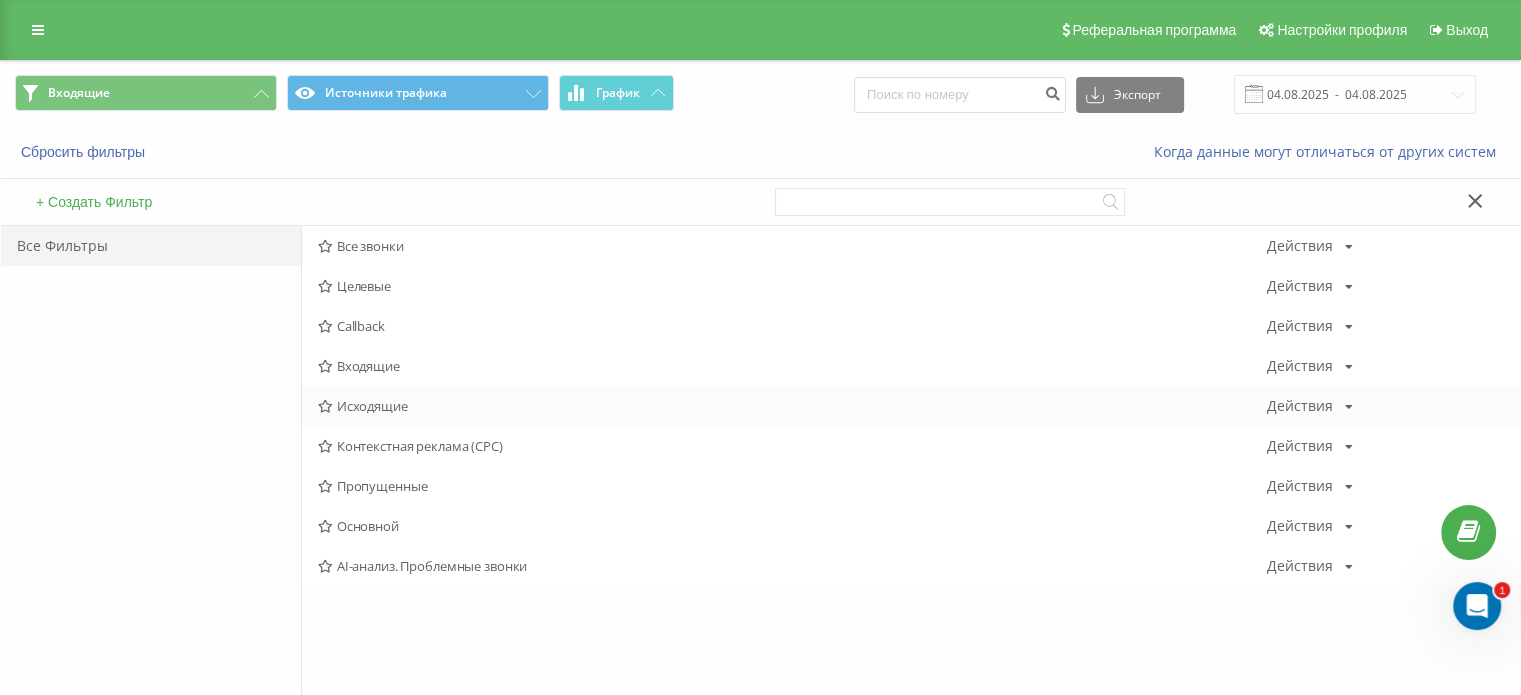 click on "Исходящие" at bounding box center (792, 406) 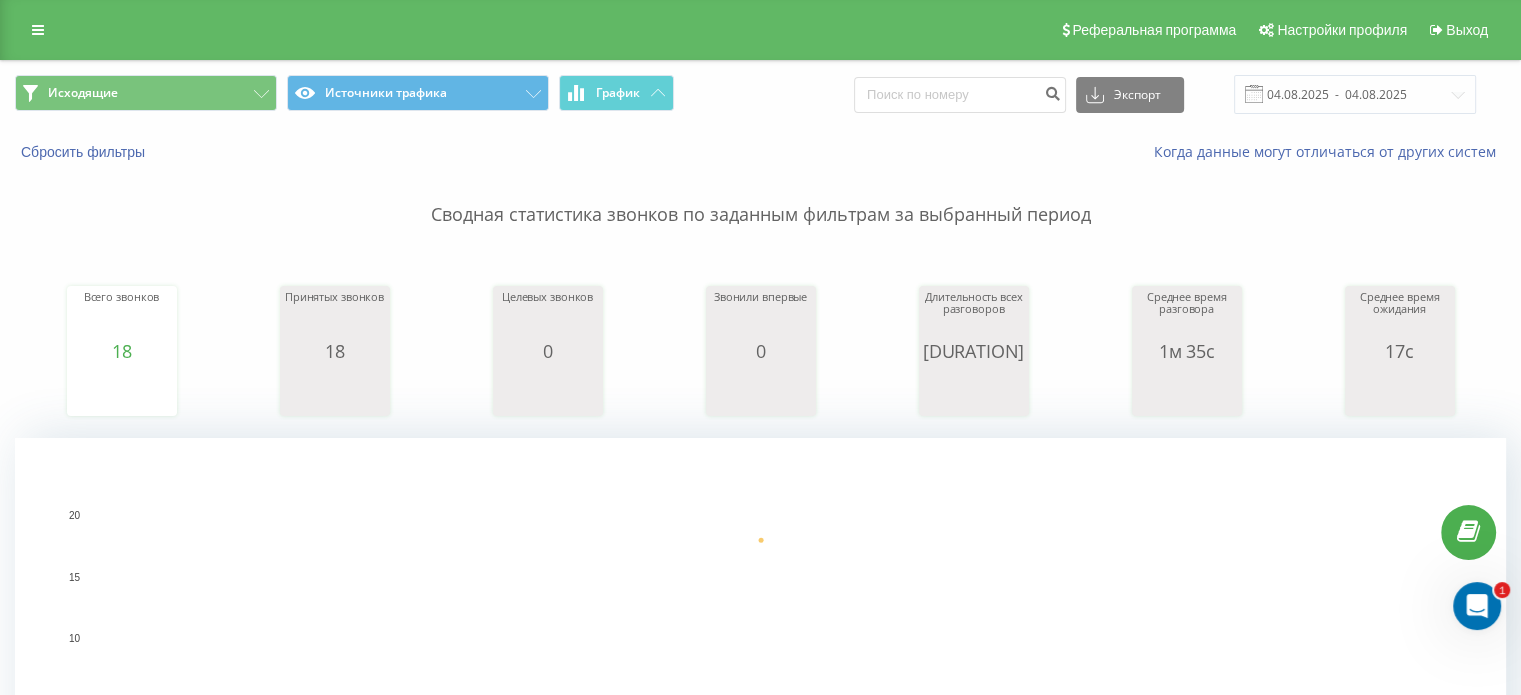 click on "Исходящие Источники трафика График" at bounding box center [380, 94] 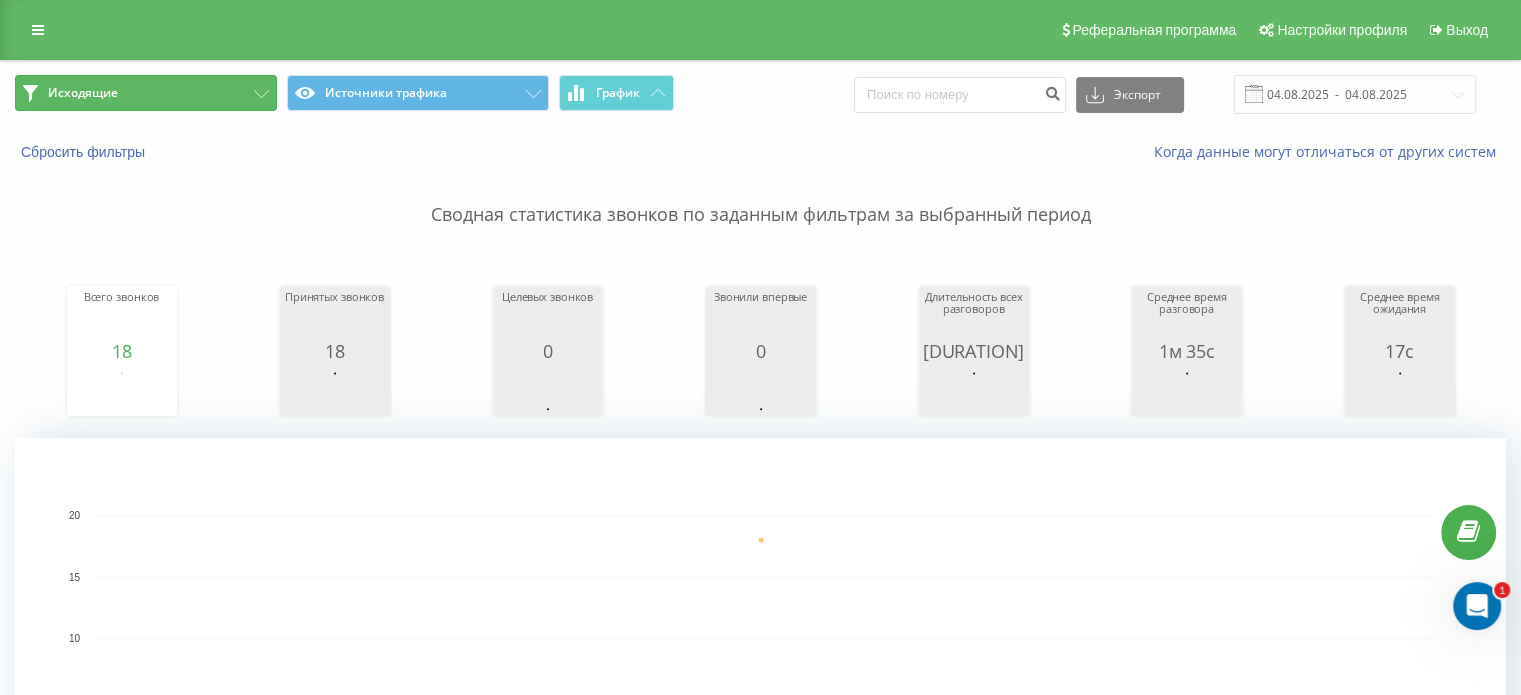 click on "Исходящие" at bounding box center (146, 93) 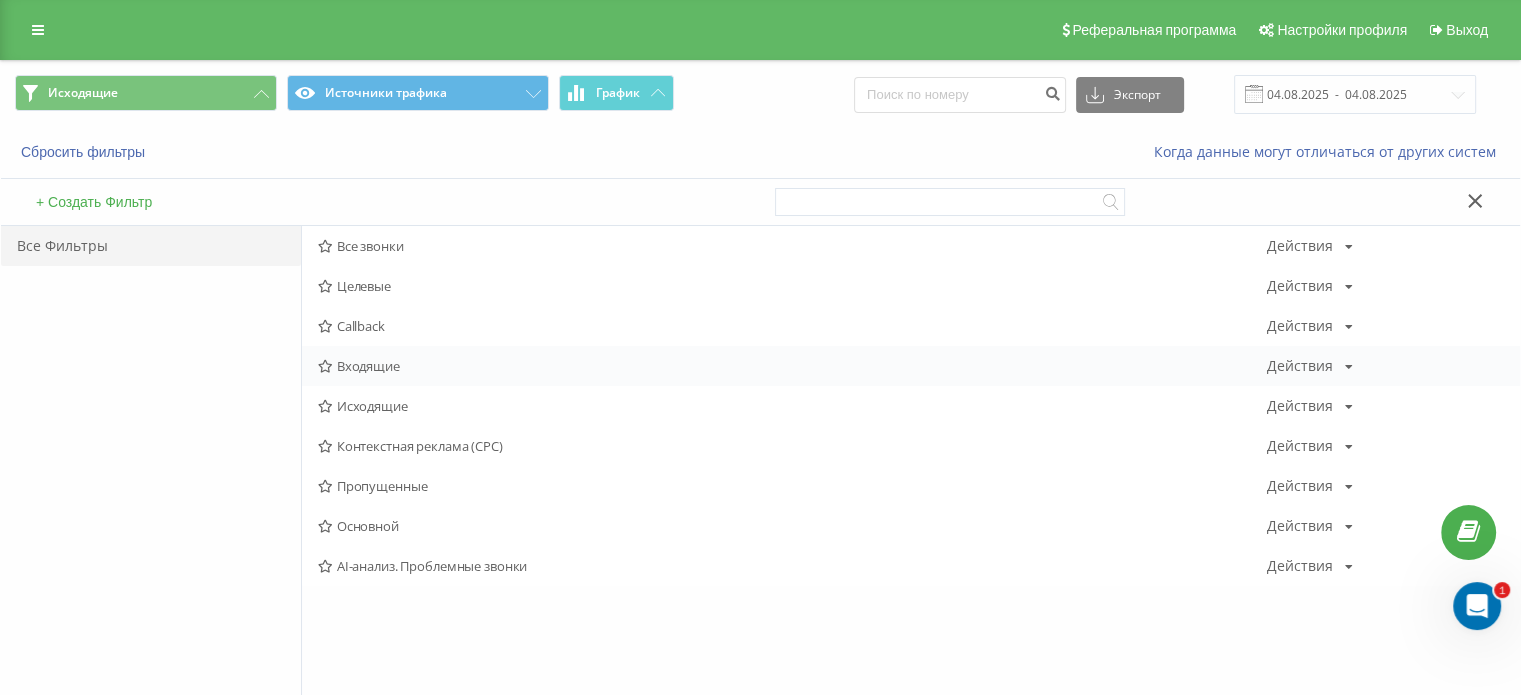 click on "Входящие" at bounding box center [792, 366] 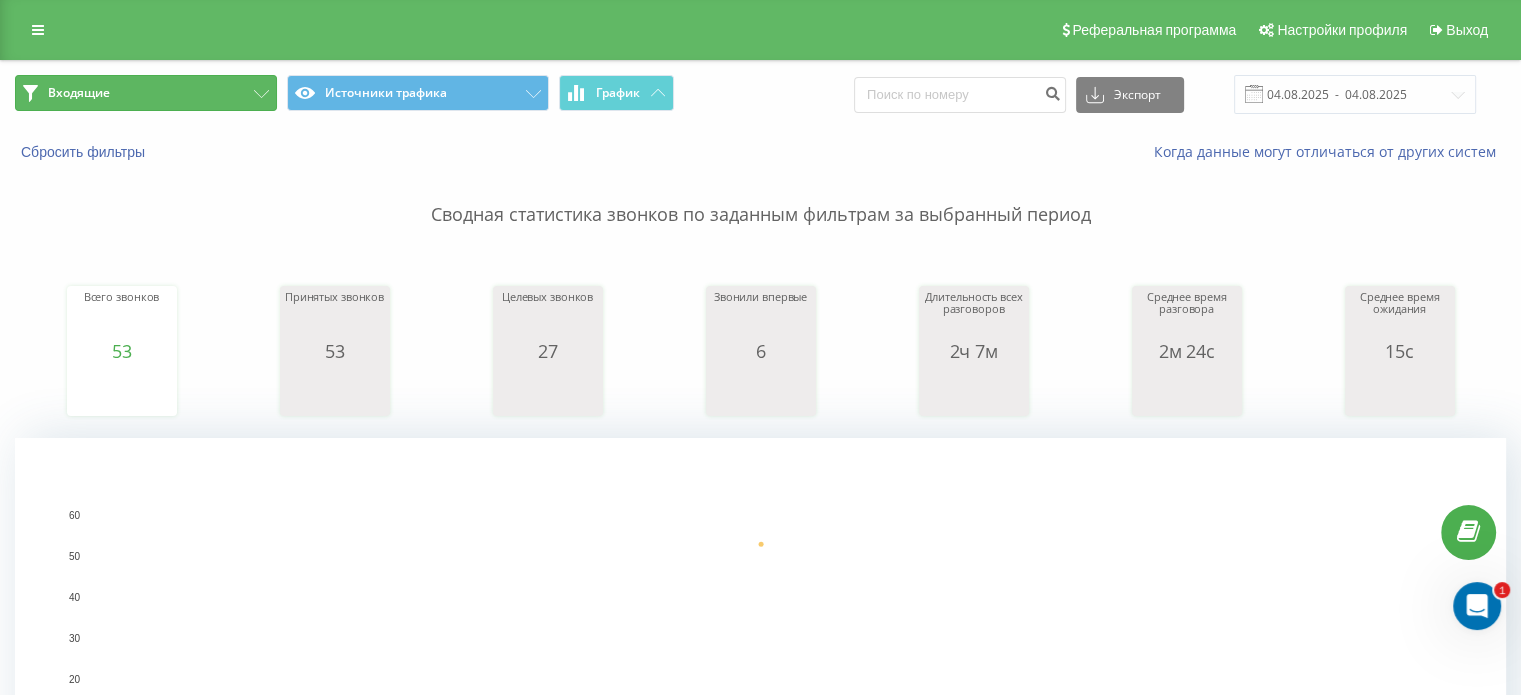 click on "Входящие" at bounding box center [146, 93] 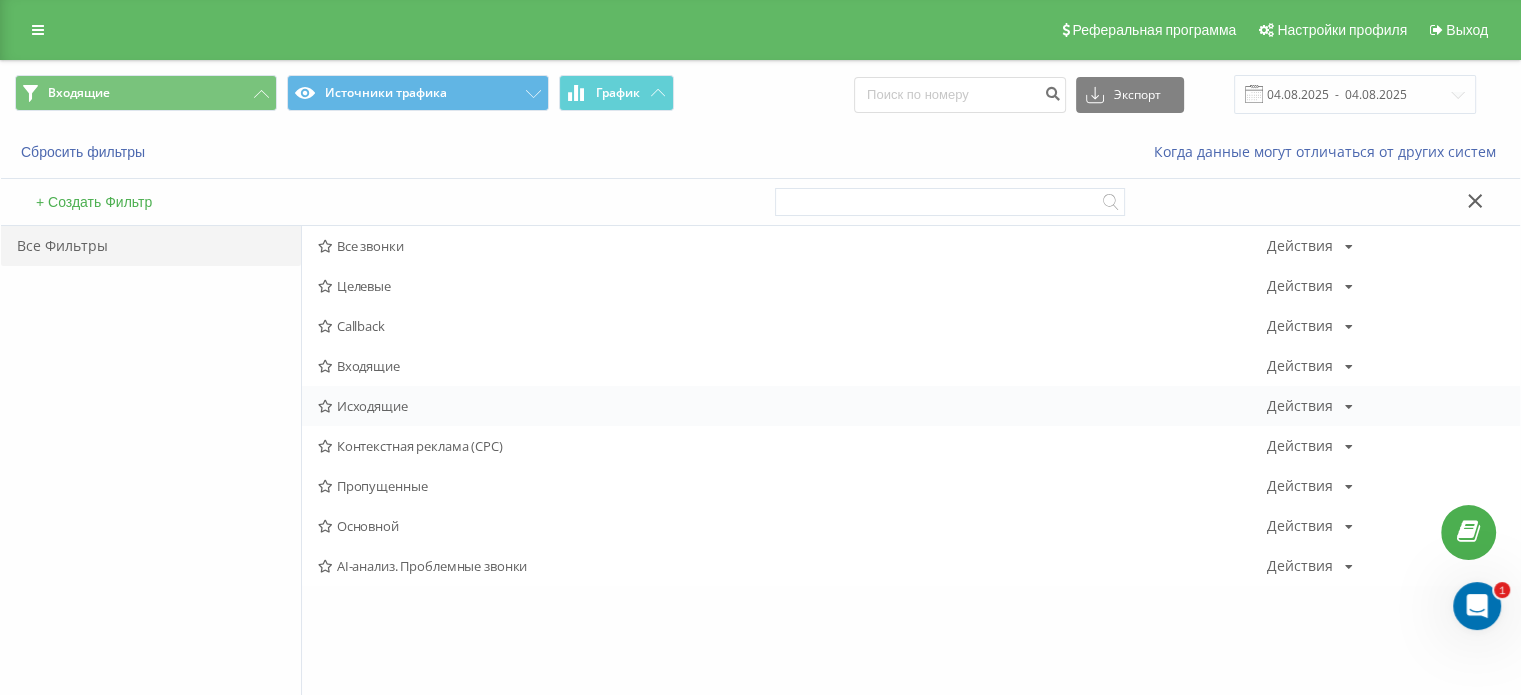 click on "Исходящие" at bounding box center (792, 406) 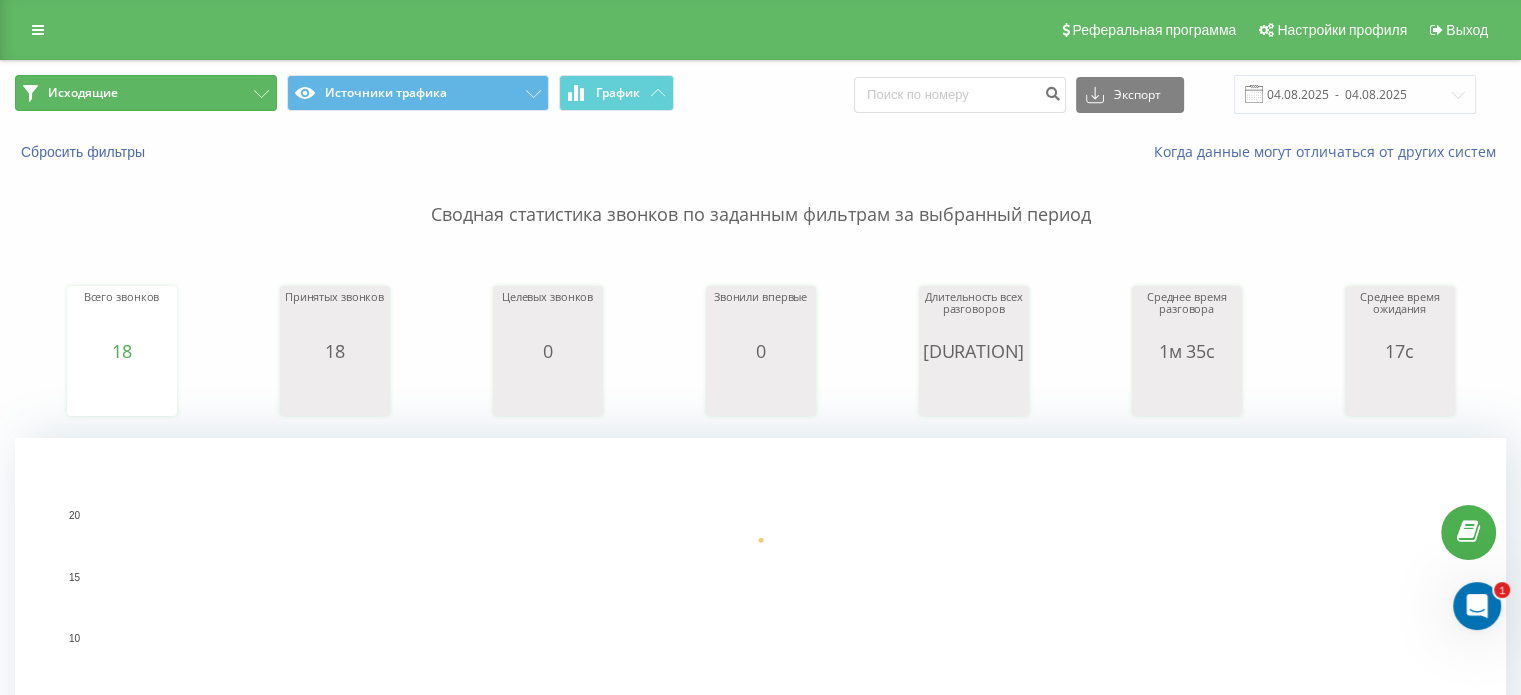 click on "Исходящие" at bounding box center (146, 93) 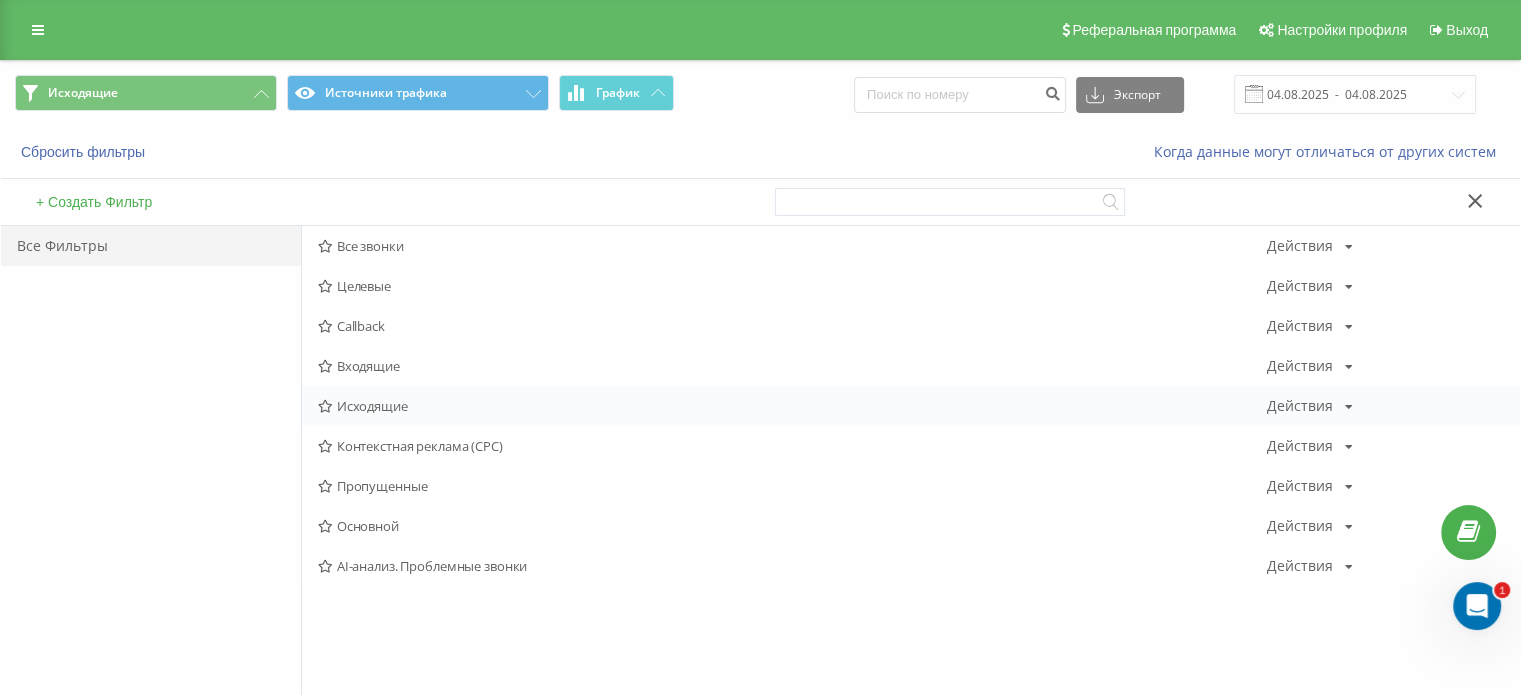 click on "Исходящие Действия Редактировать Копировать Удалить По умолчанию Поделиться" at bounding box center [911, 406] 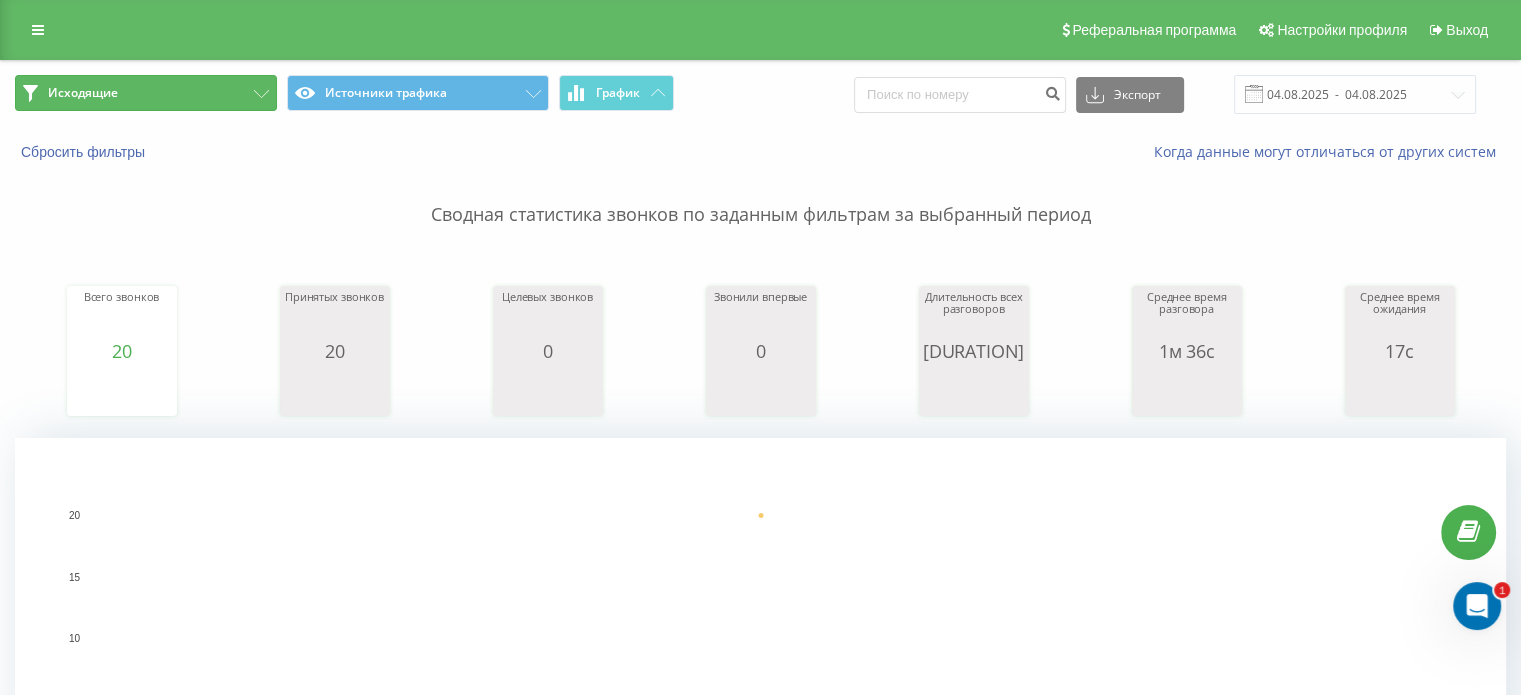 click on "Исходящие" at bounding box center (146, 93) 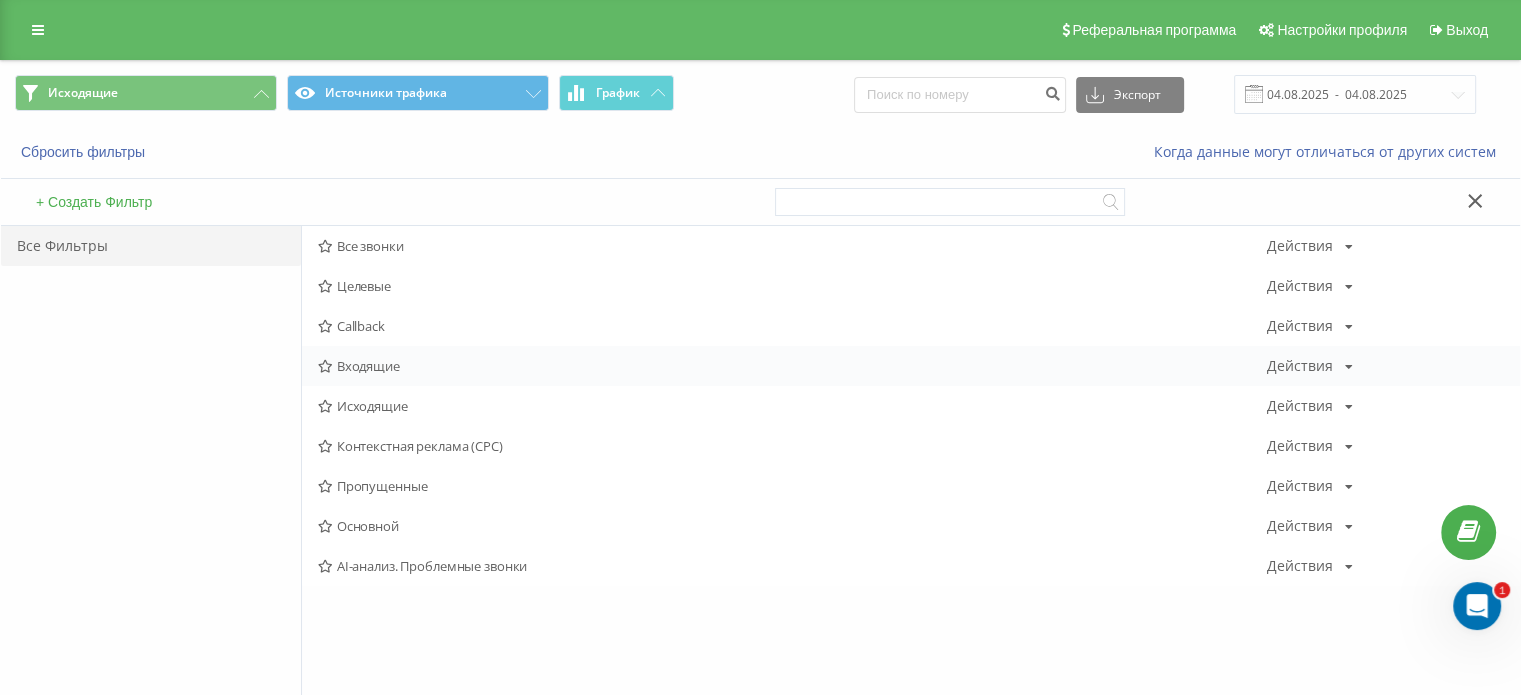 click on "Входящие" at bounding box center [792, 366] 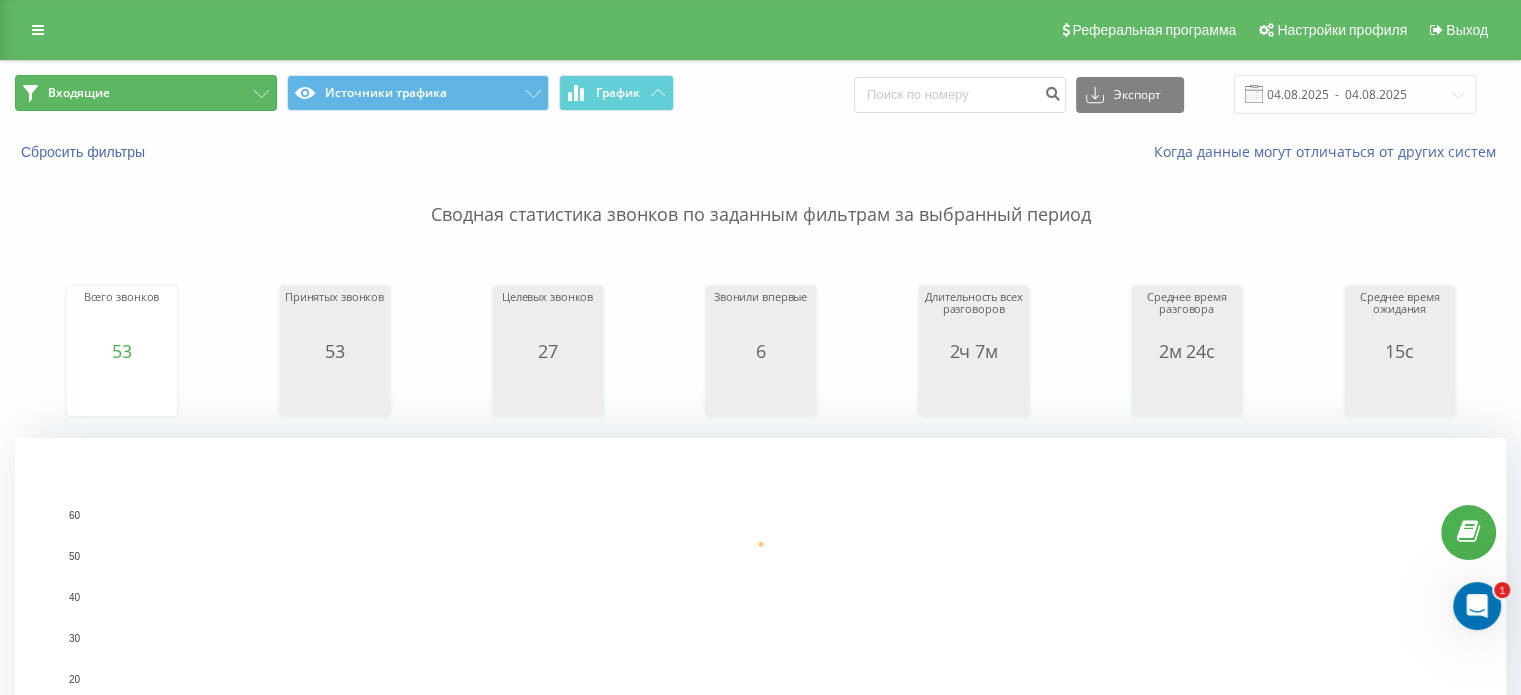 click on "Входящие" at bounding box center (146, 93) 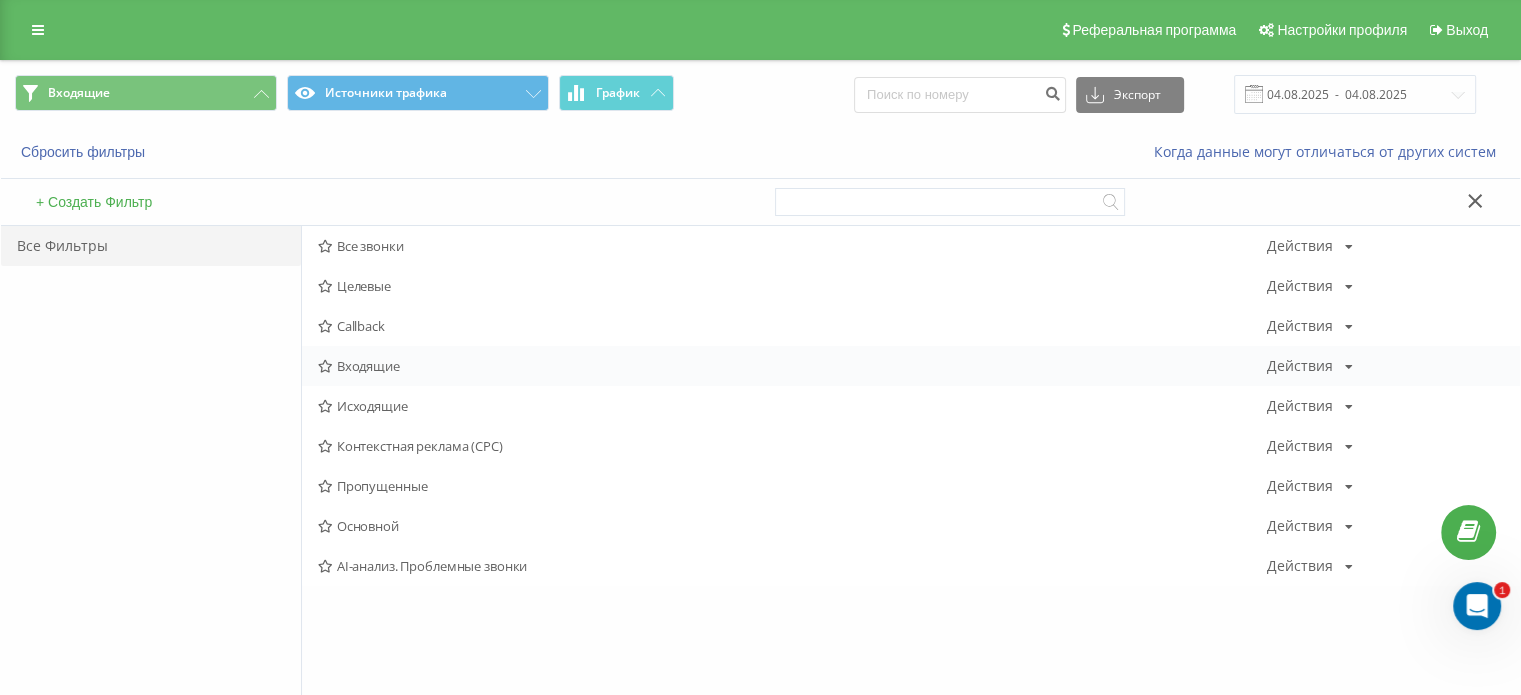 click on "Входящие" at bounding box center [792, 366] 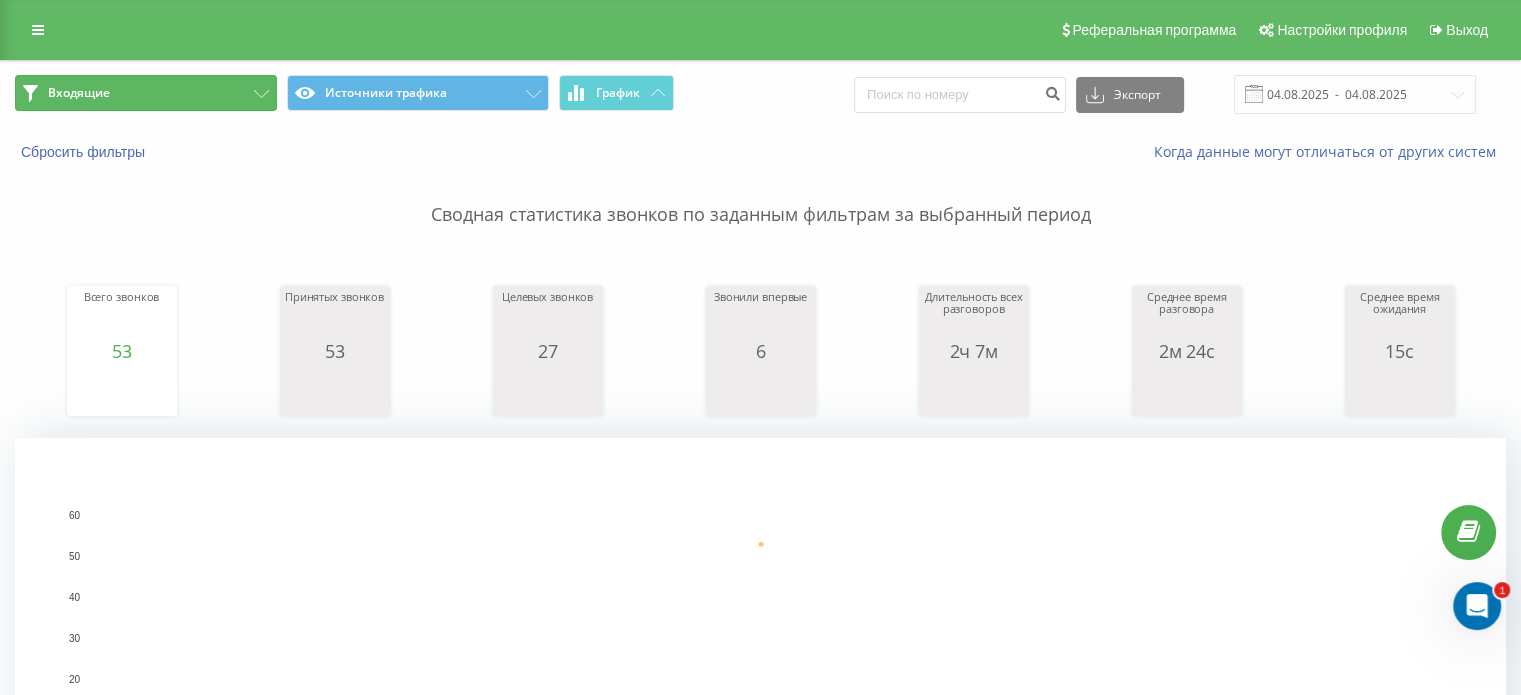 click on "Входящие" at bounding box center (146, 93) 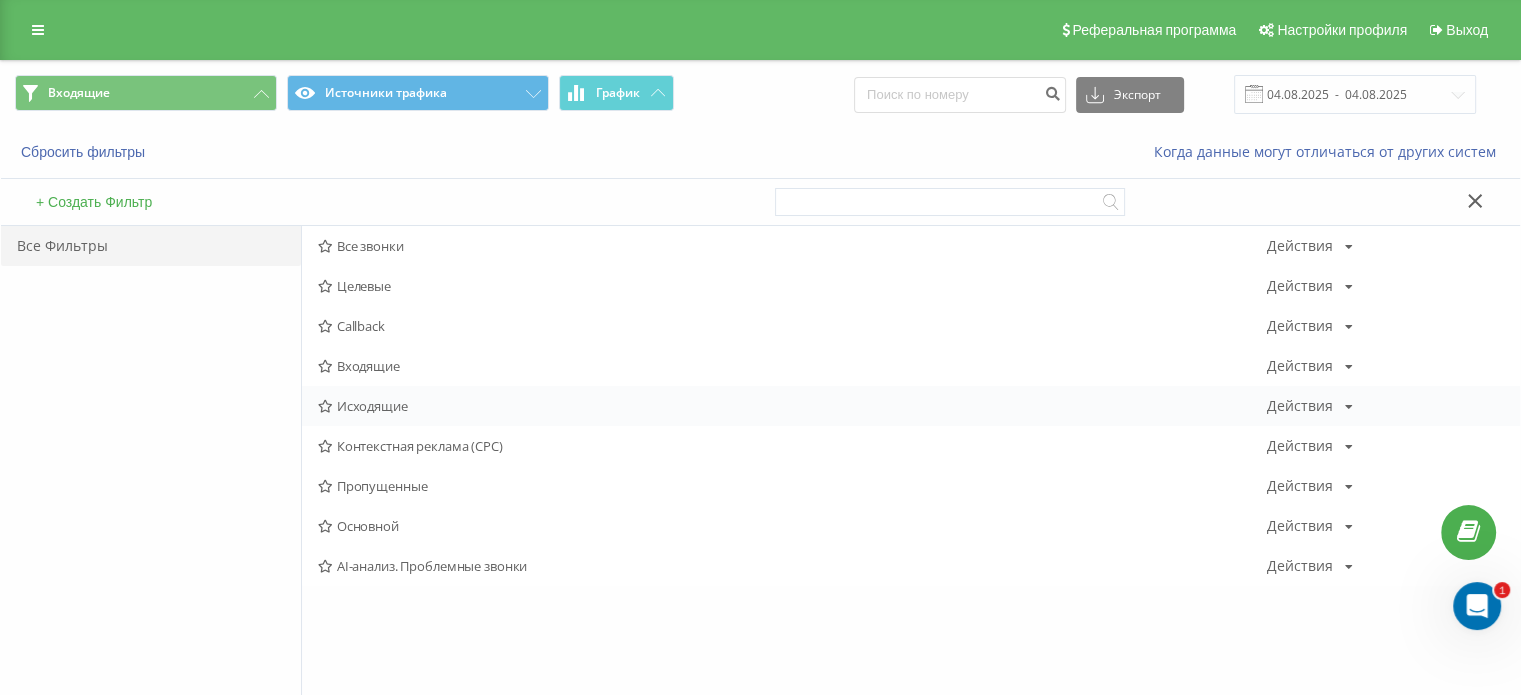 click on "Исходящие" at bounding box center [792, 406] 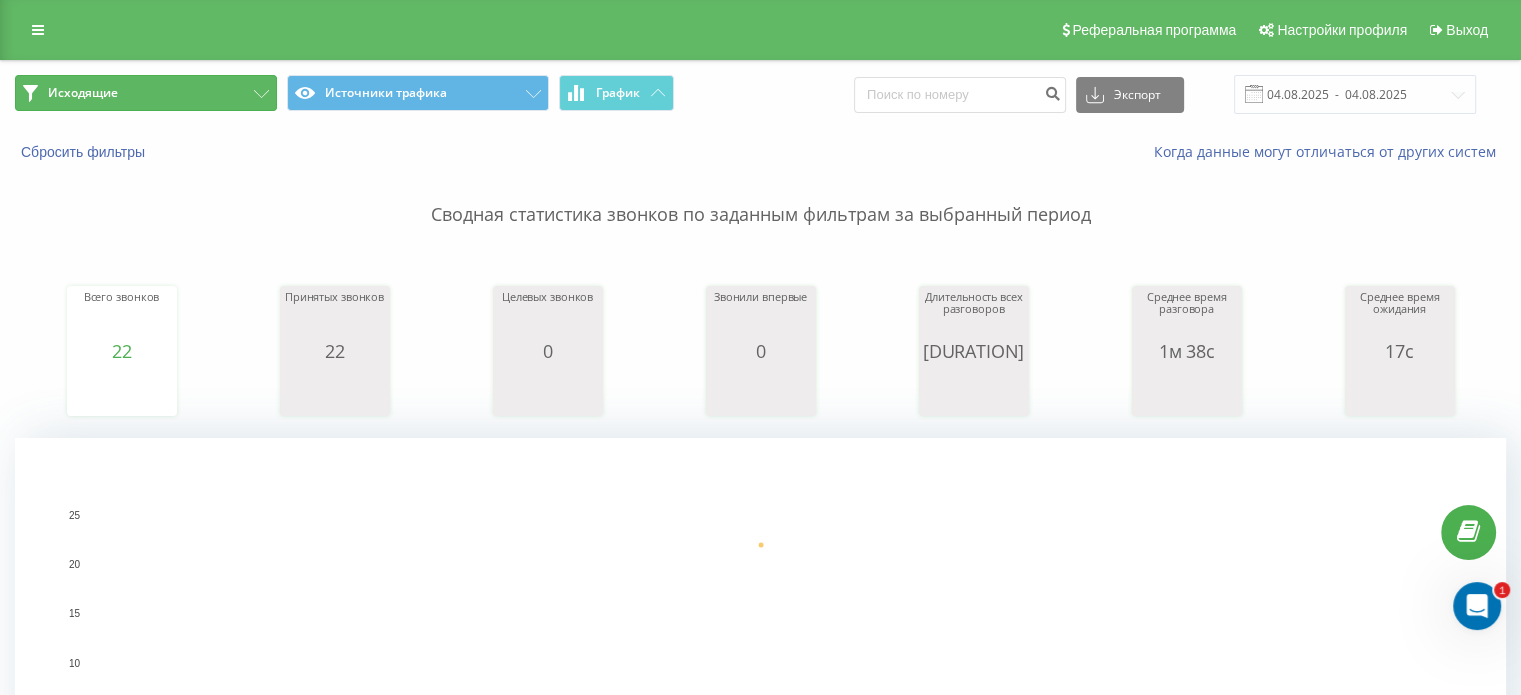 click on "Исходящие" at bounding box center (146, 93) 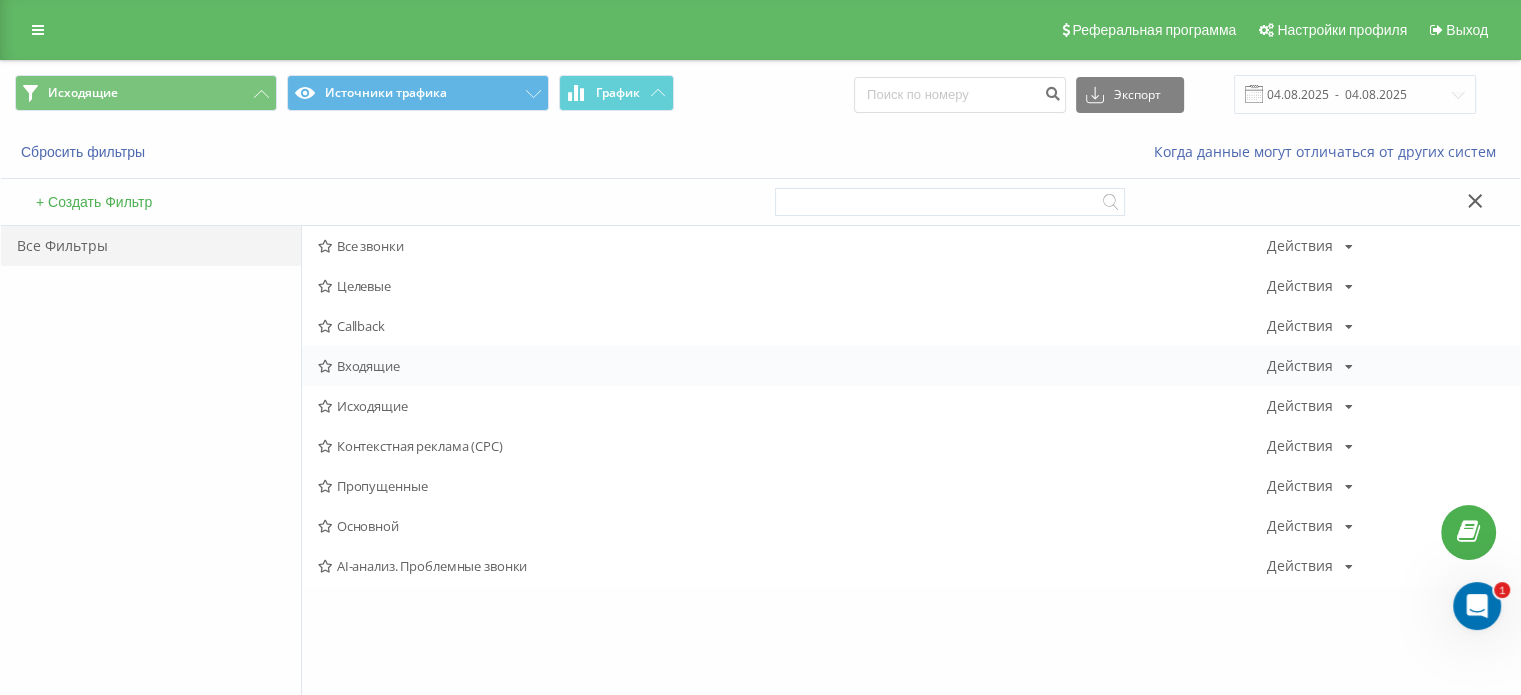 click on "Входящие Действия Редактировать Копировать Удалить По умолчанию Поделиться" at bounding box center [911, 366] 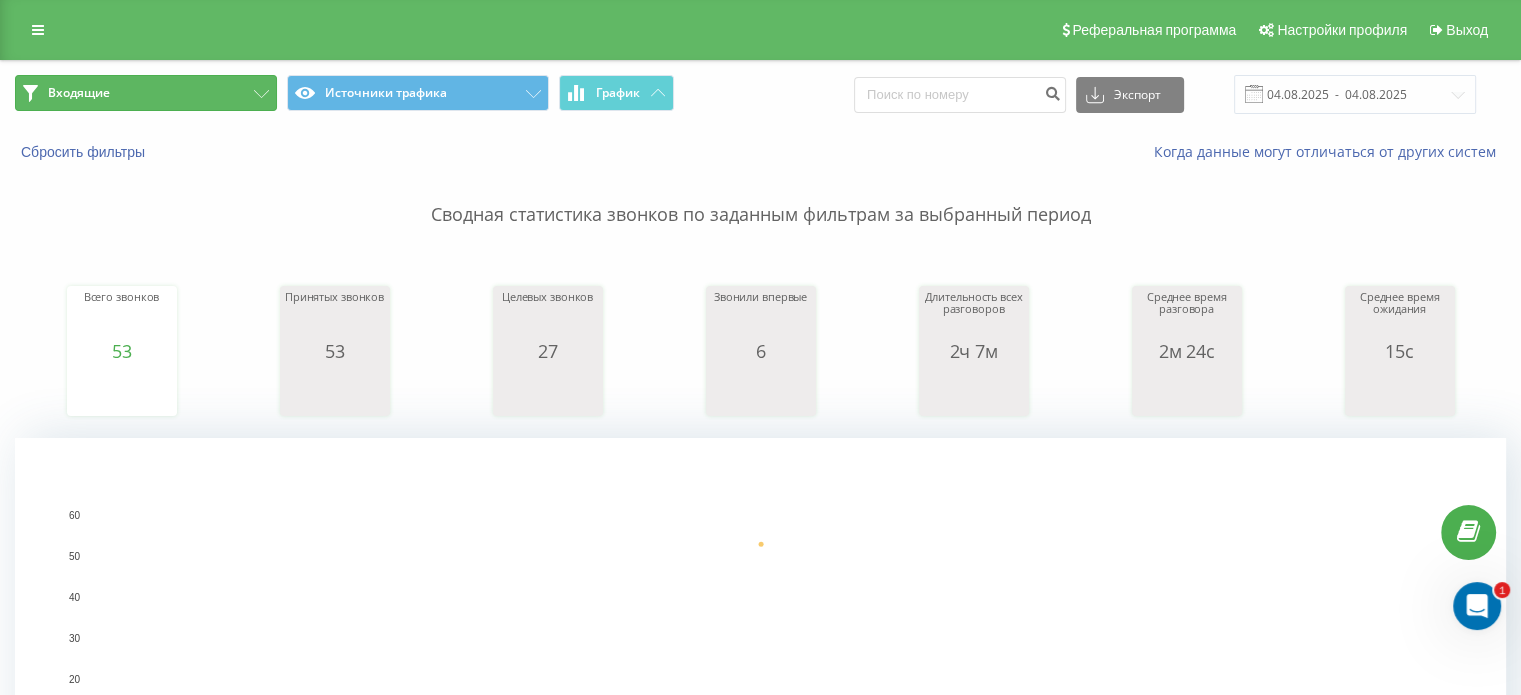click on "Входящие" at bounding box center [146, 93] 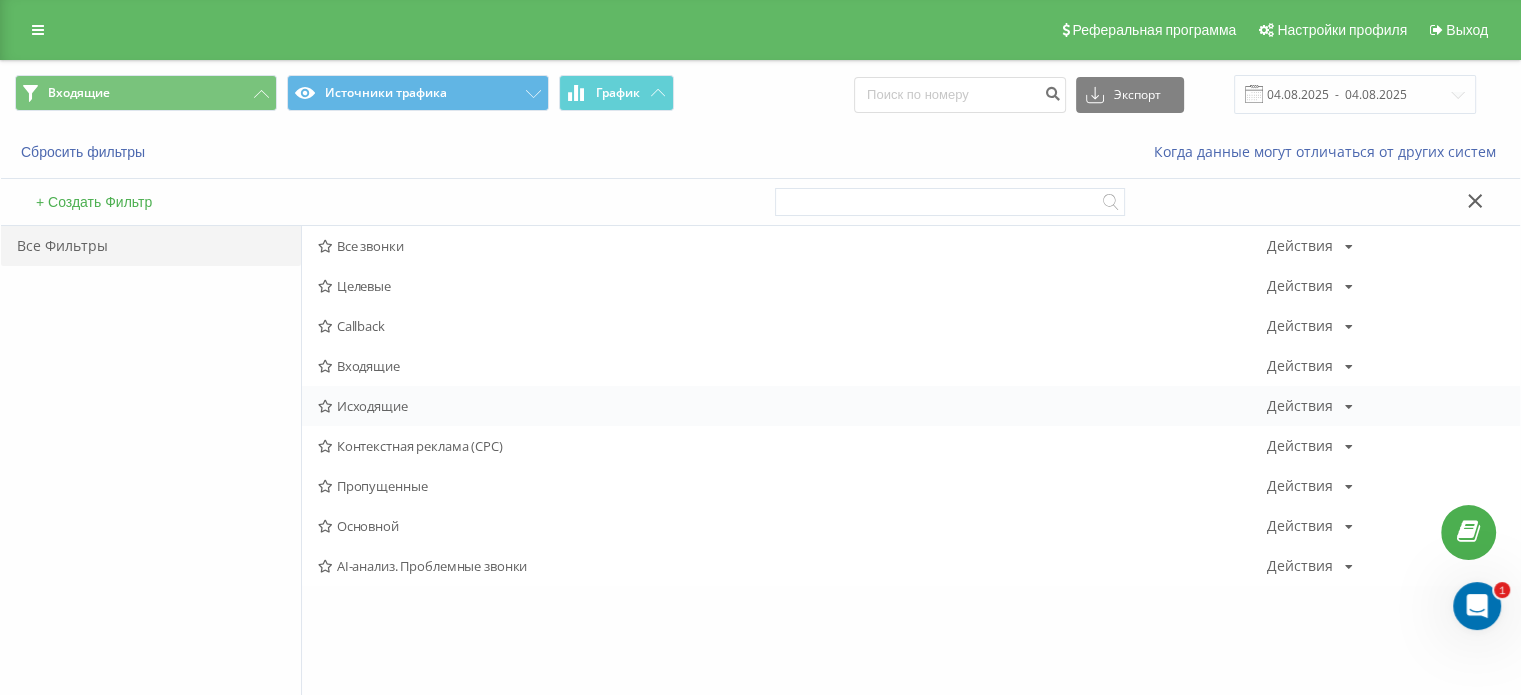click on "Исходящие" at bounding box center [792, 406] 